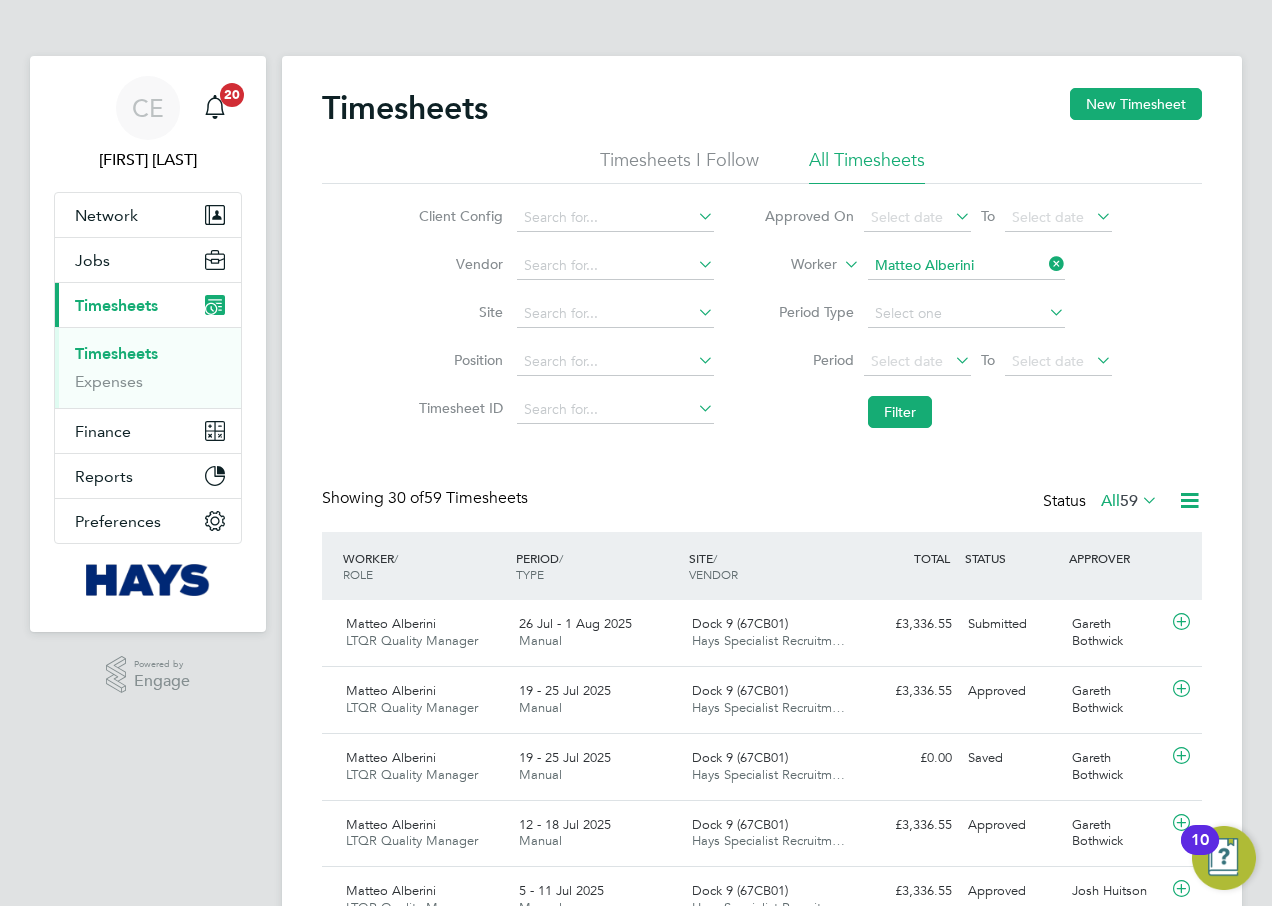 scroll, scrollTop: 0, scrollLeft: 0, axis: both 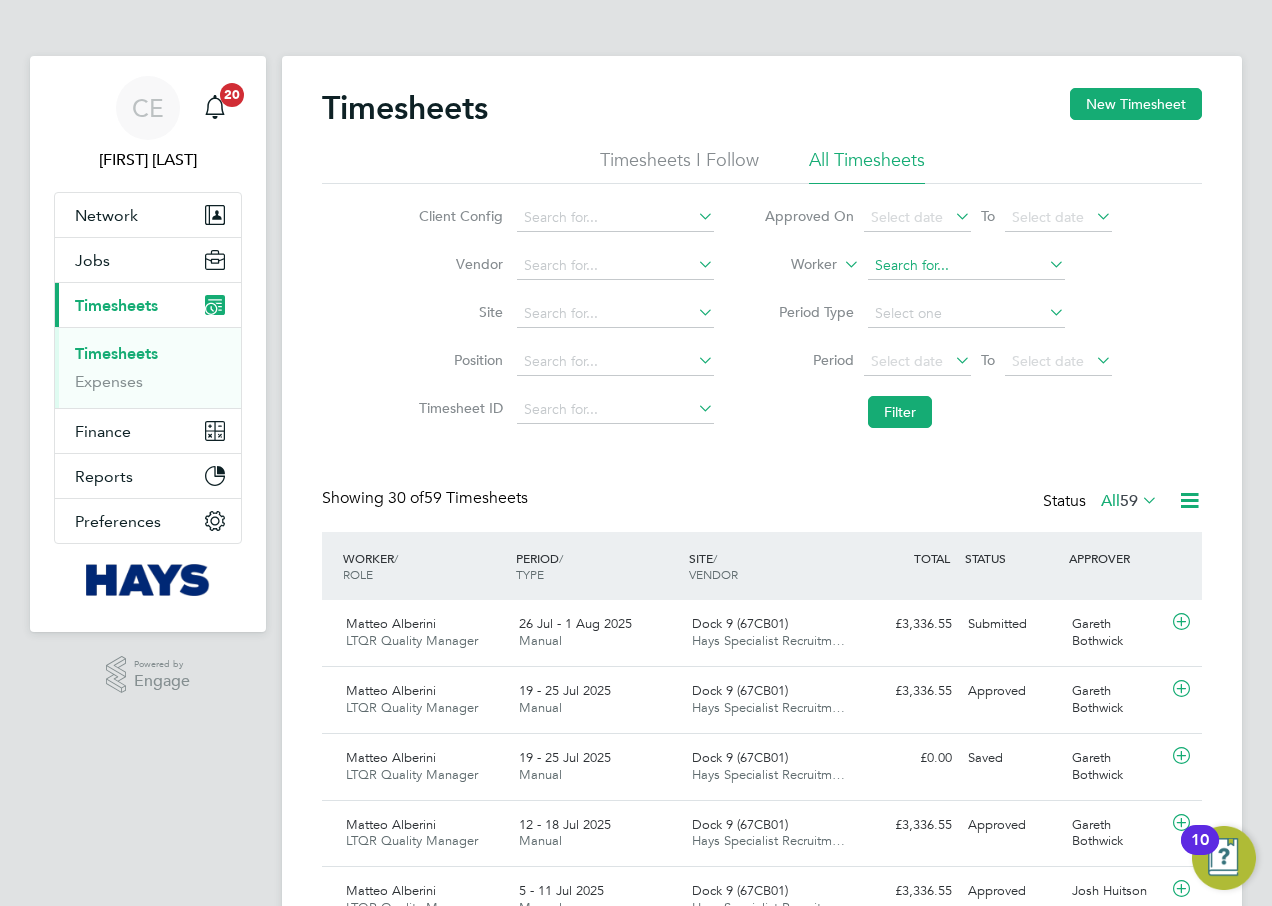 click 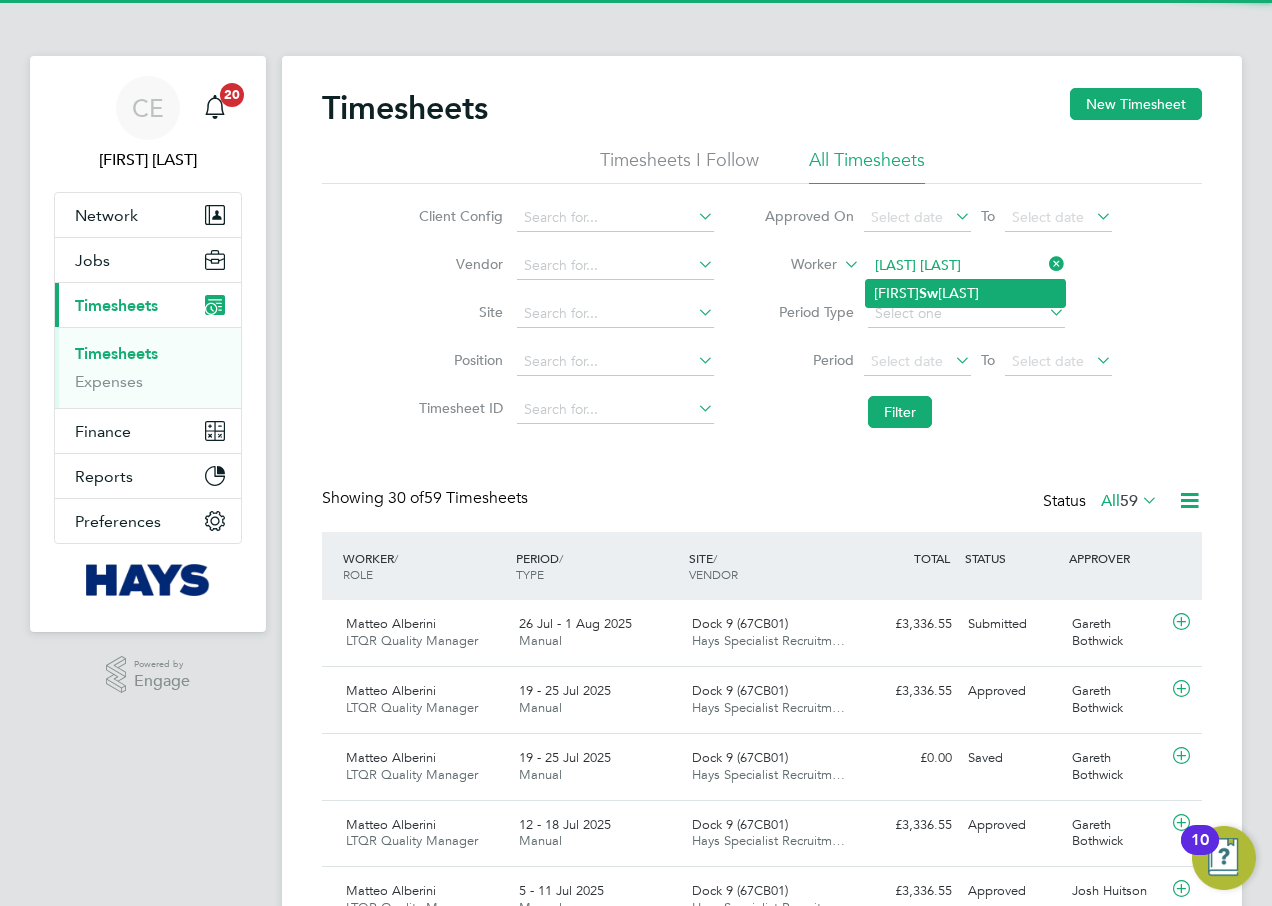 click on "[FIRST]  [LAST]" 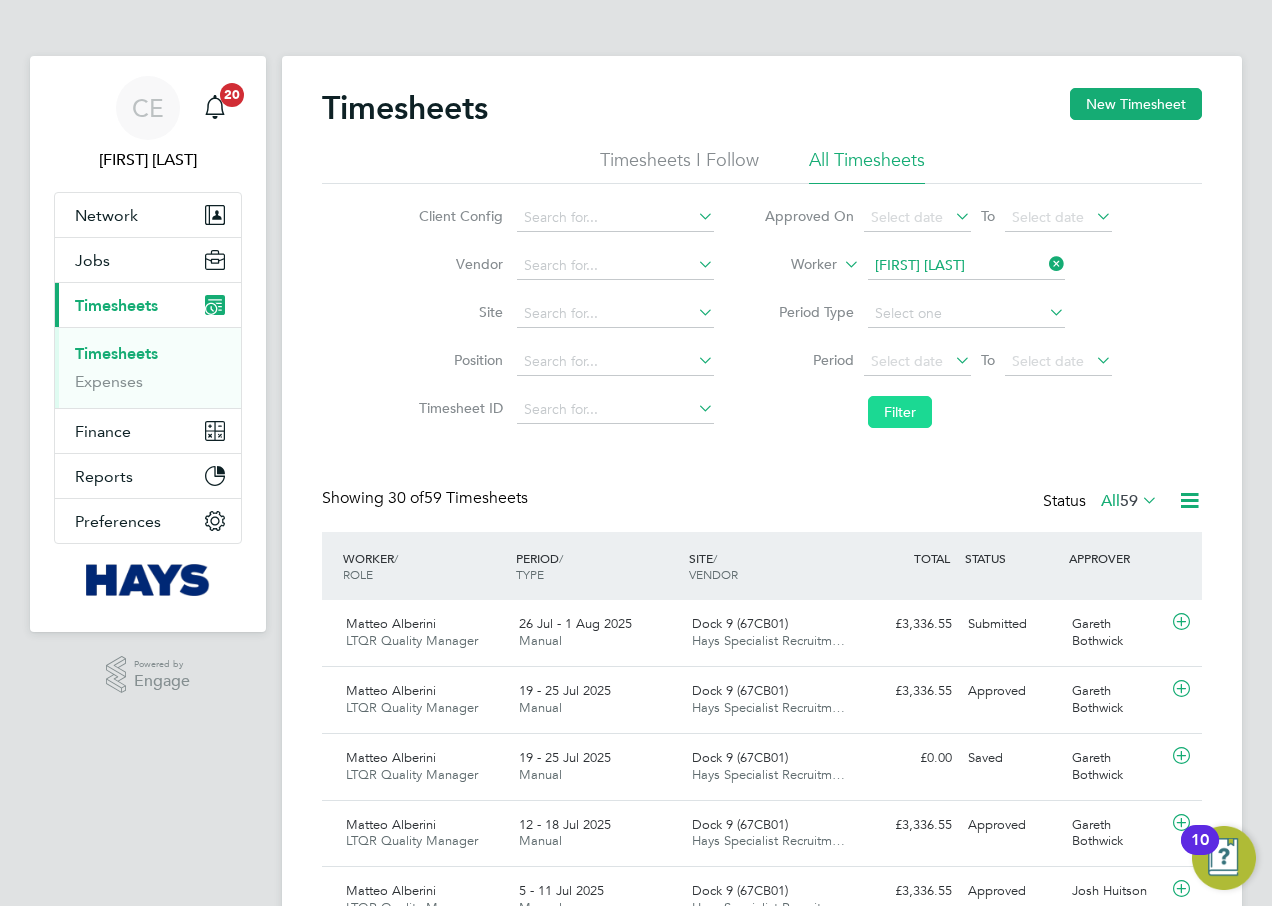 click on "Filter" 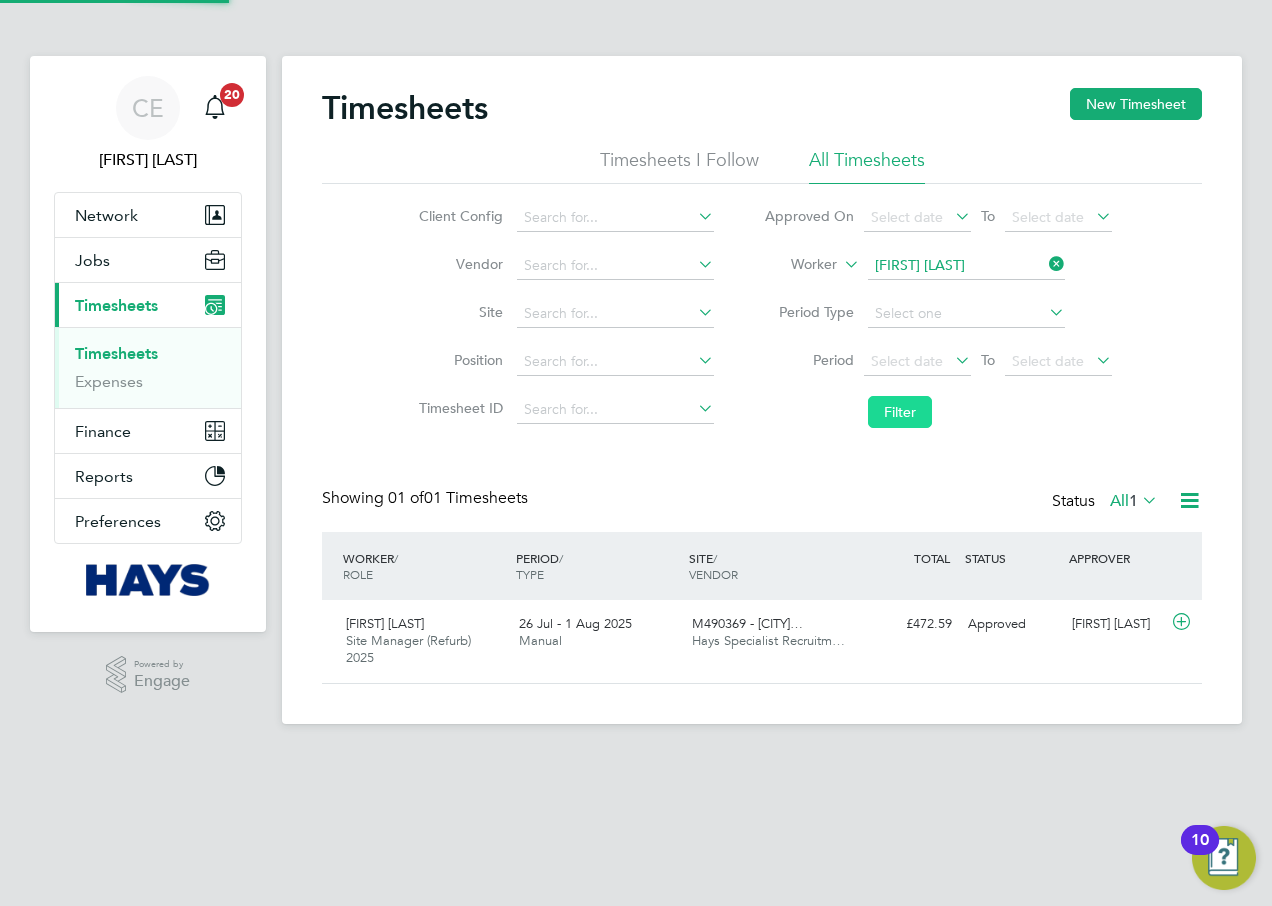 scroll, scrollTop: 10, scrollLeft: 10, axis: both 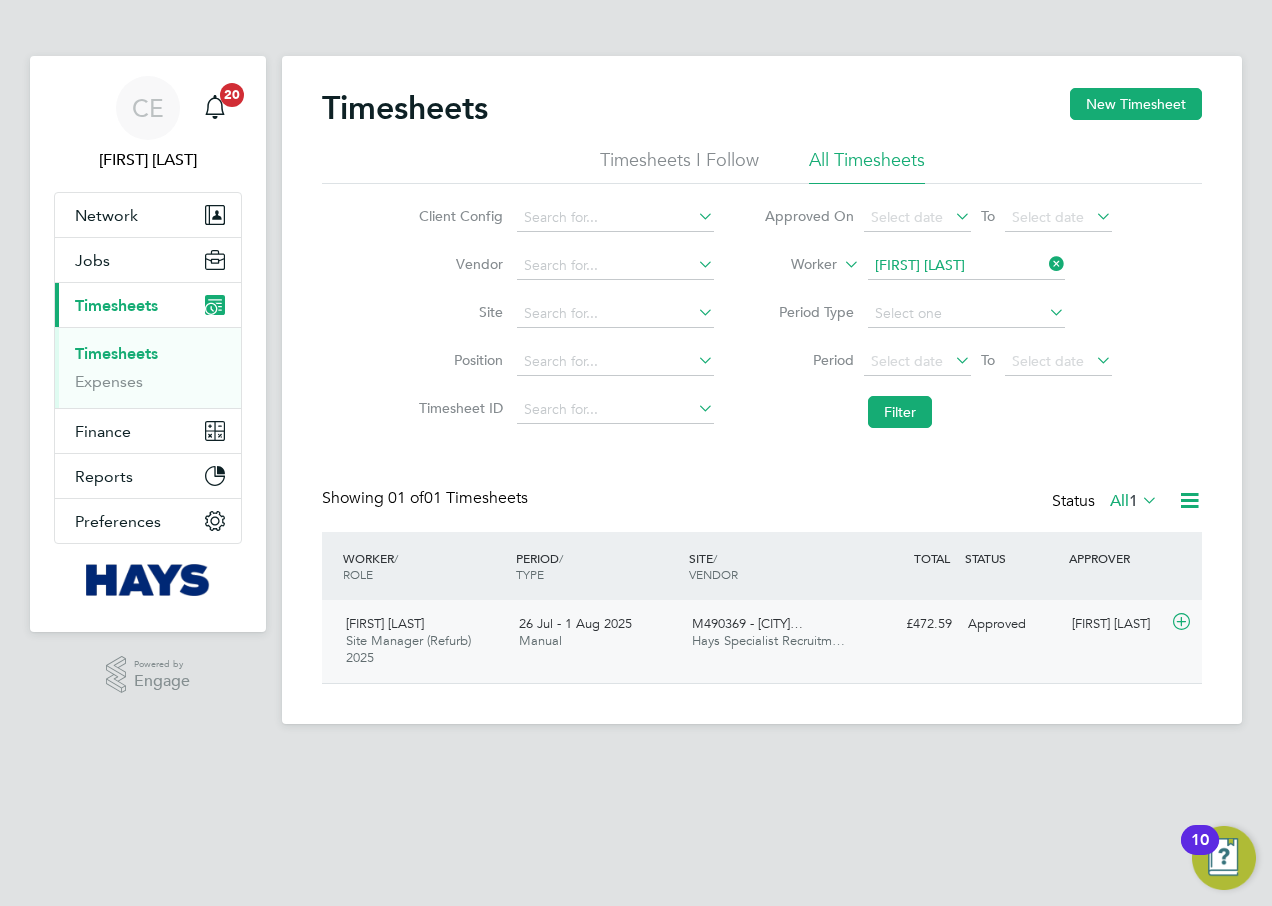 click on "26 Jul - 1 Aug 2025 Manual" 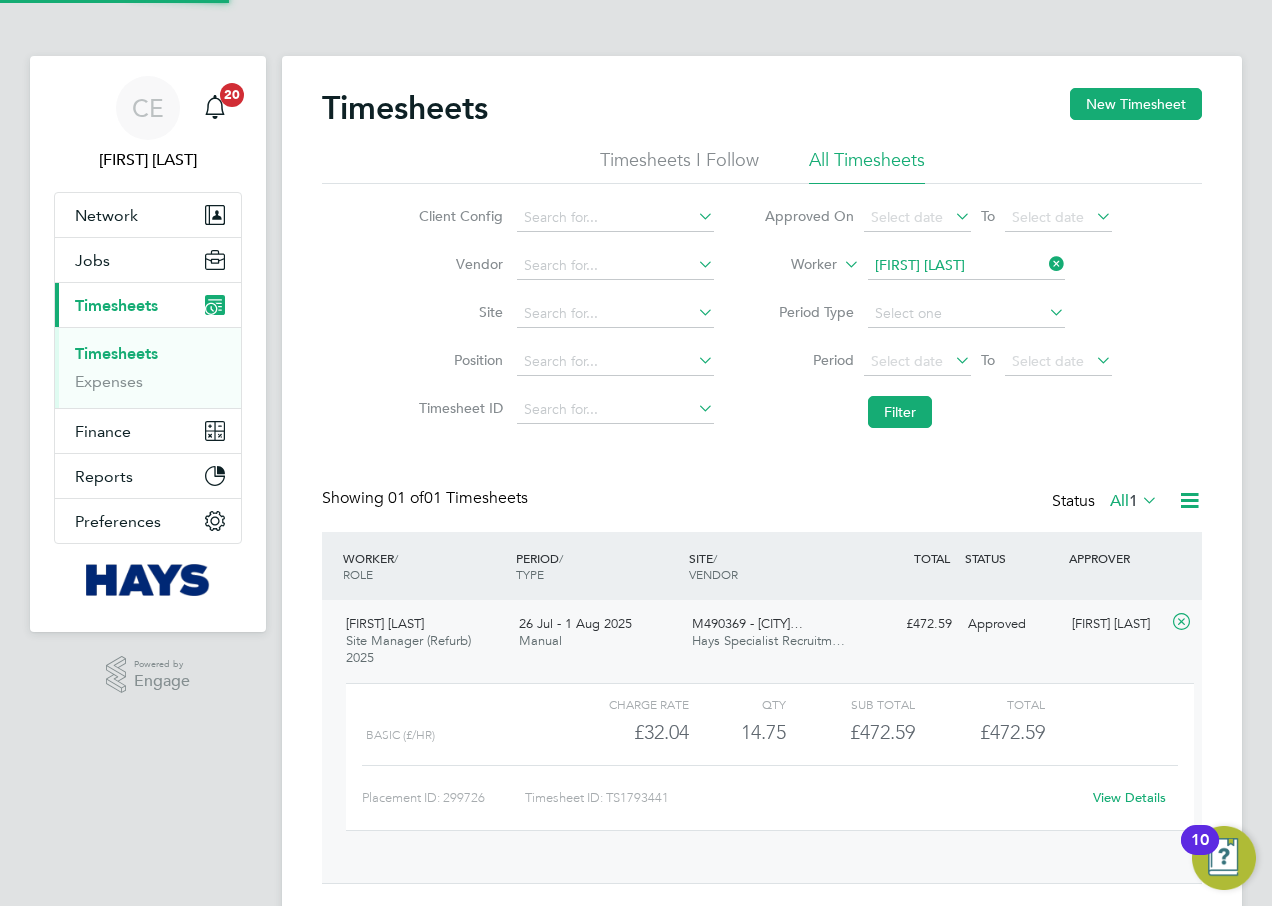 scroll, scrollTop: 10, scrollLeft: 10, axis: both 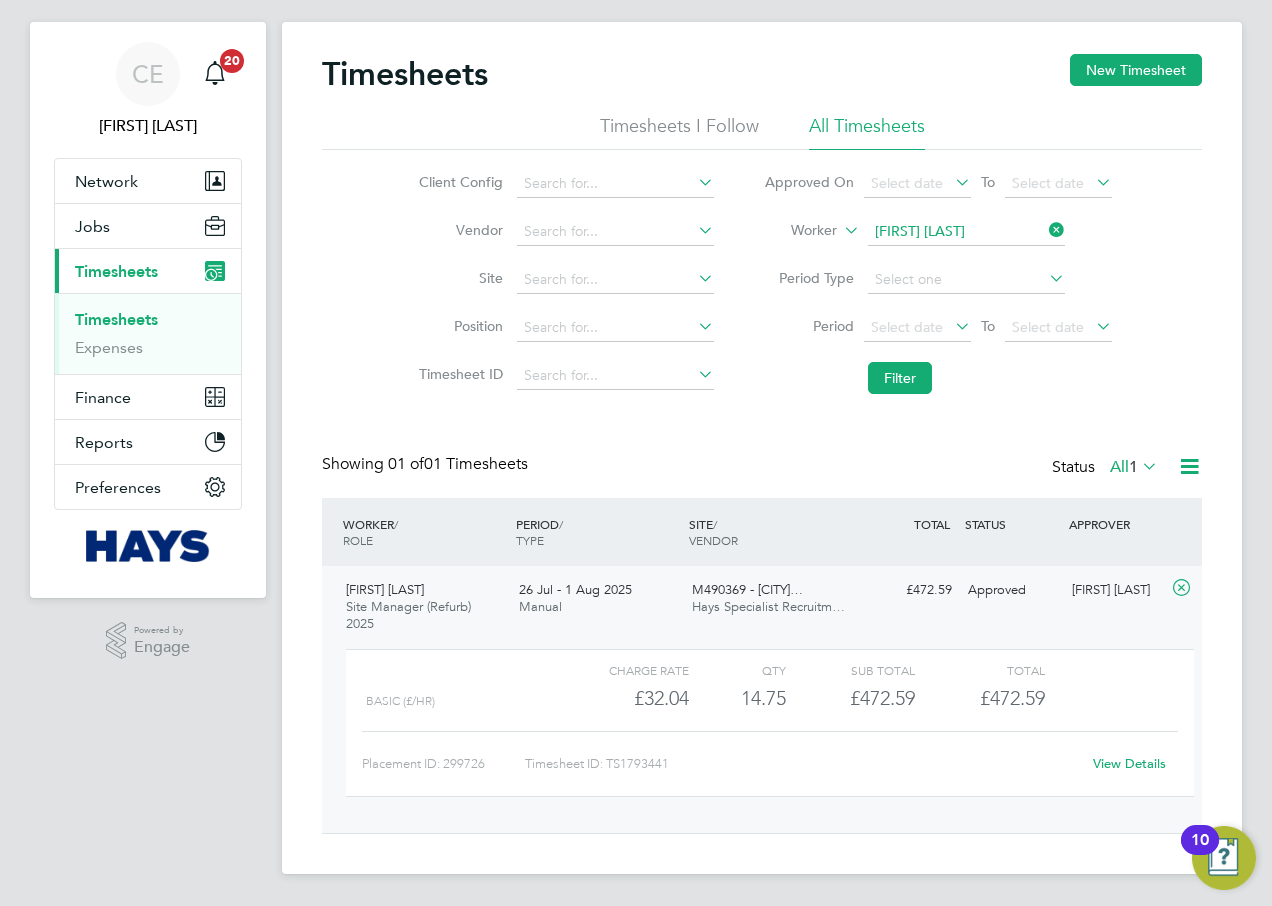 click on "View Details" 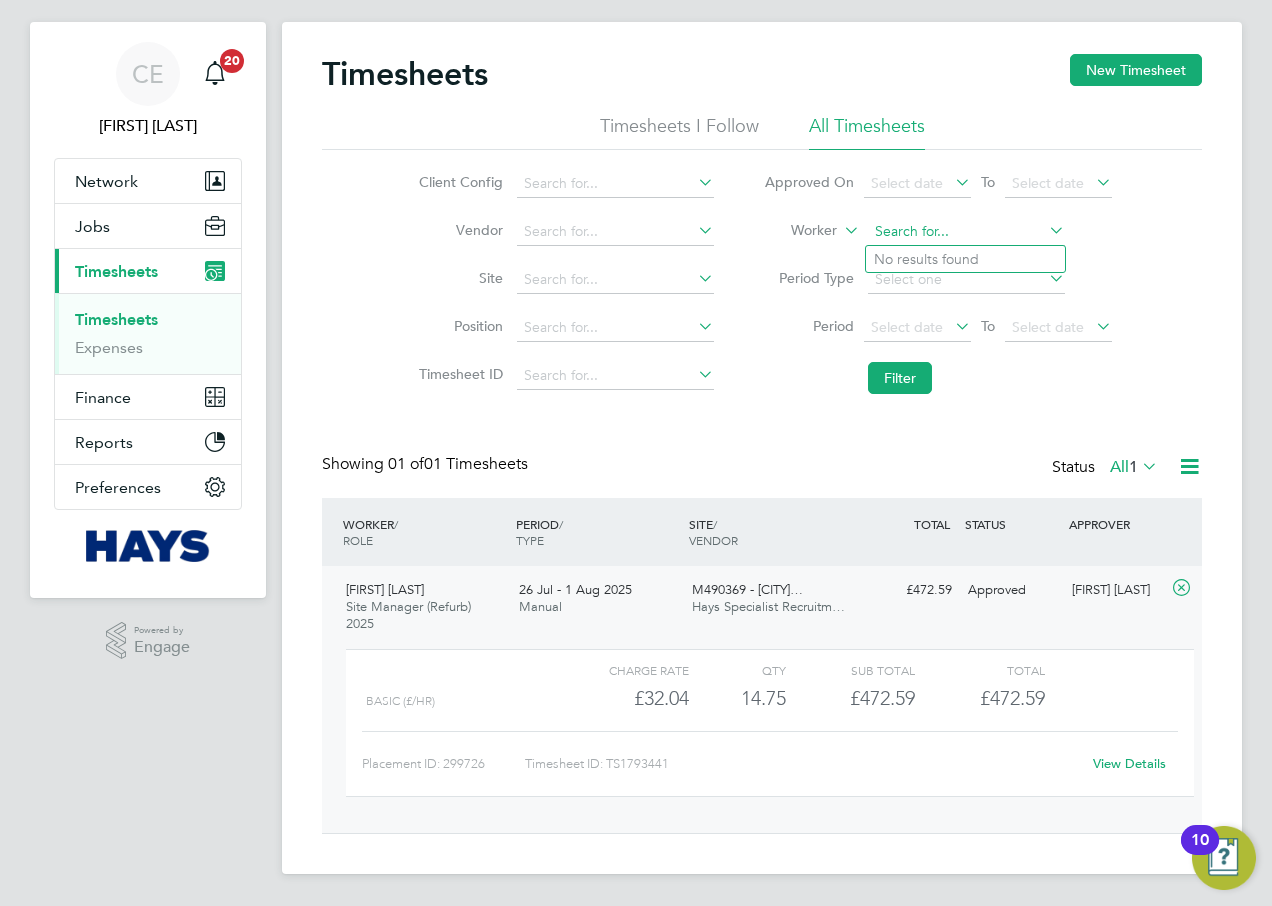 click 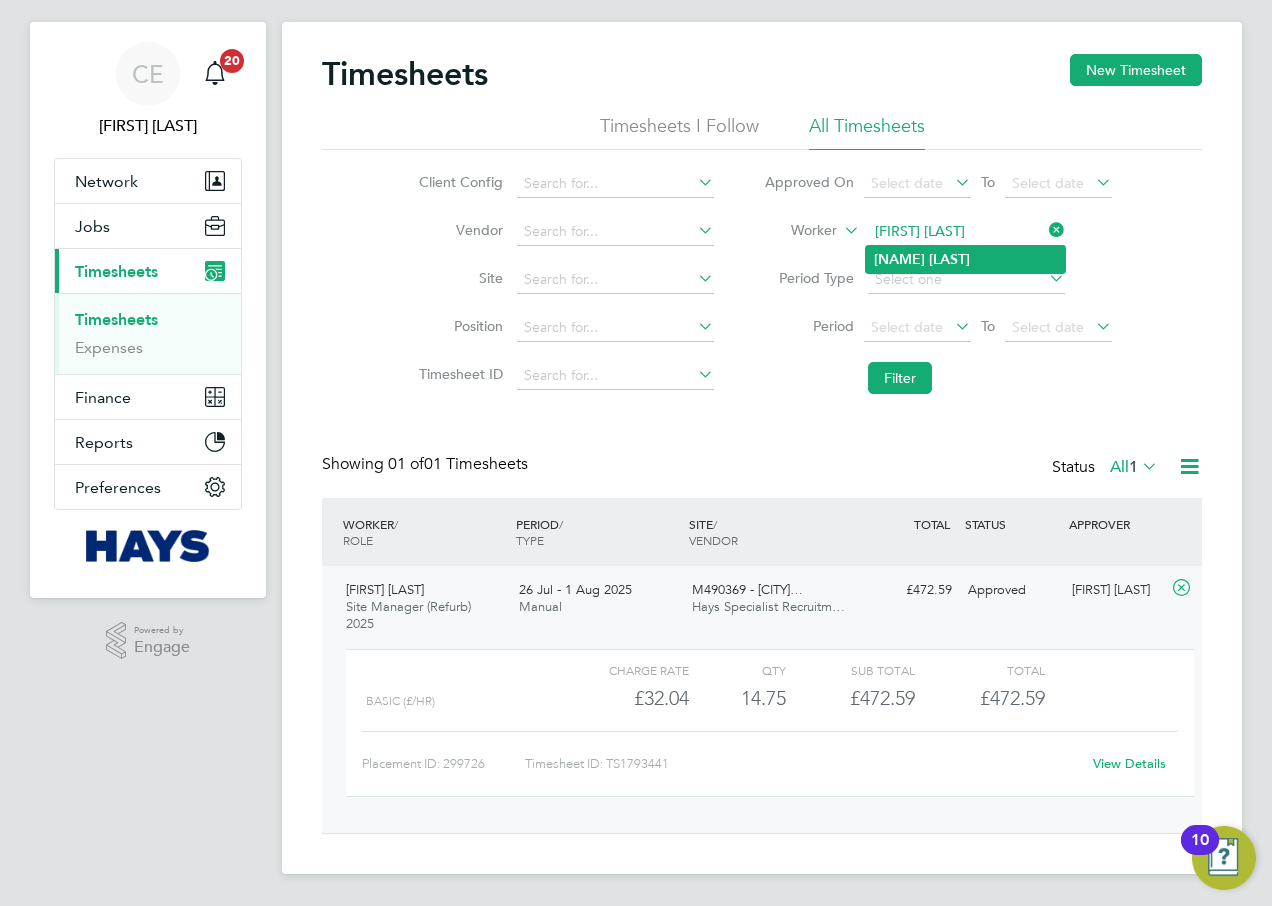 click on "[FIRST]   [LAST]" 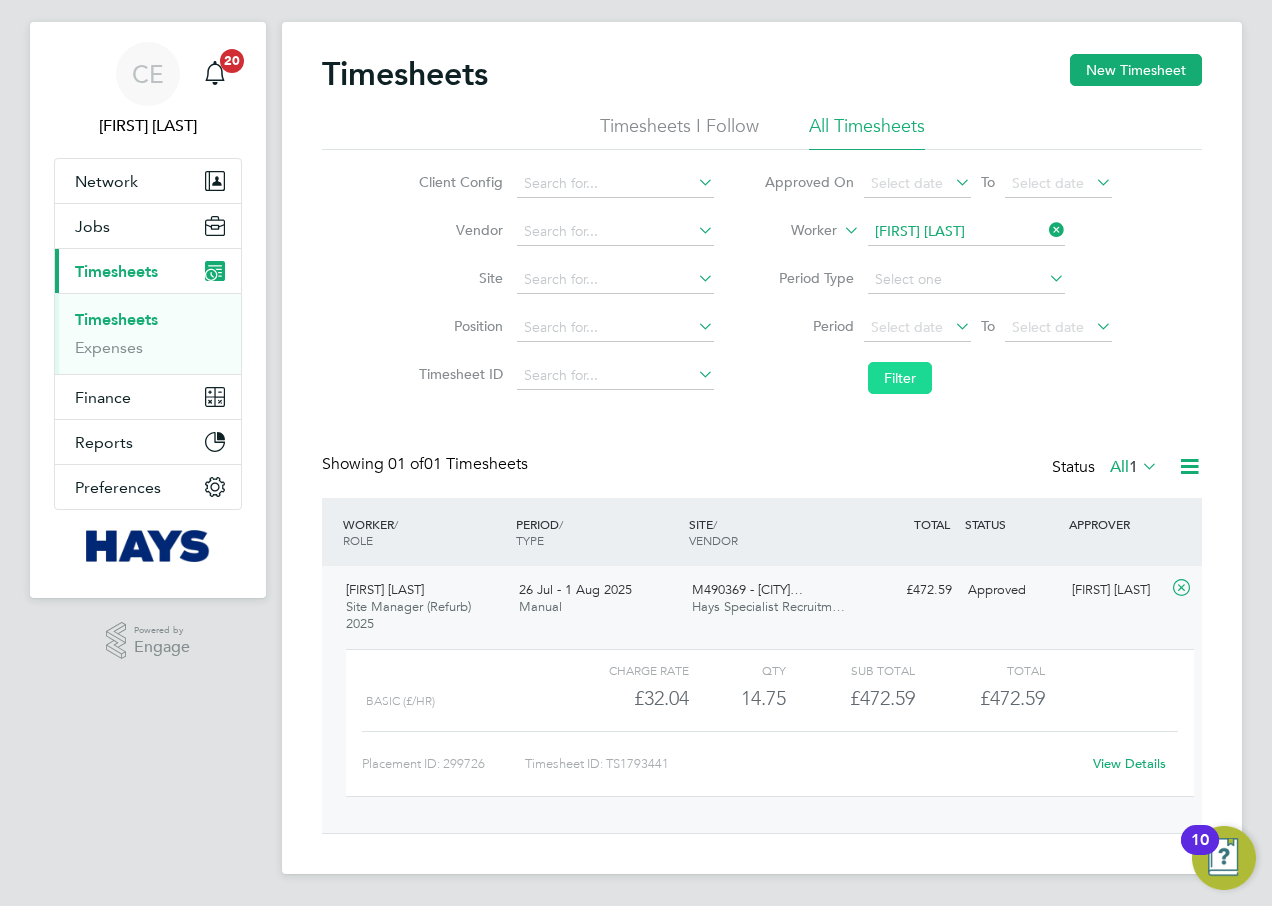 click on "Filter" 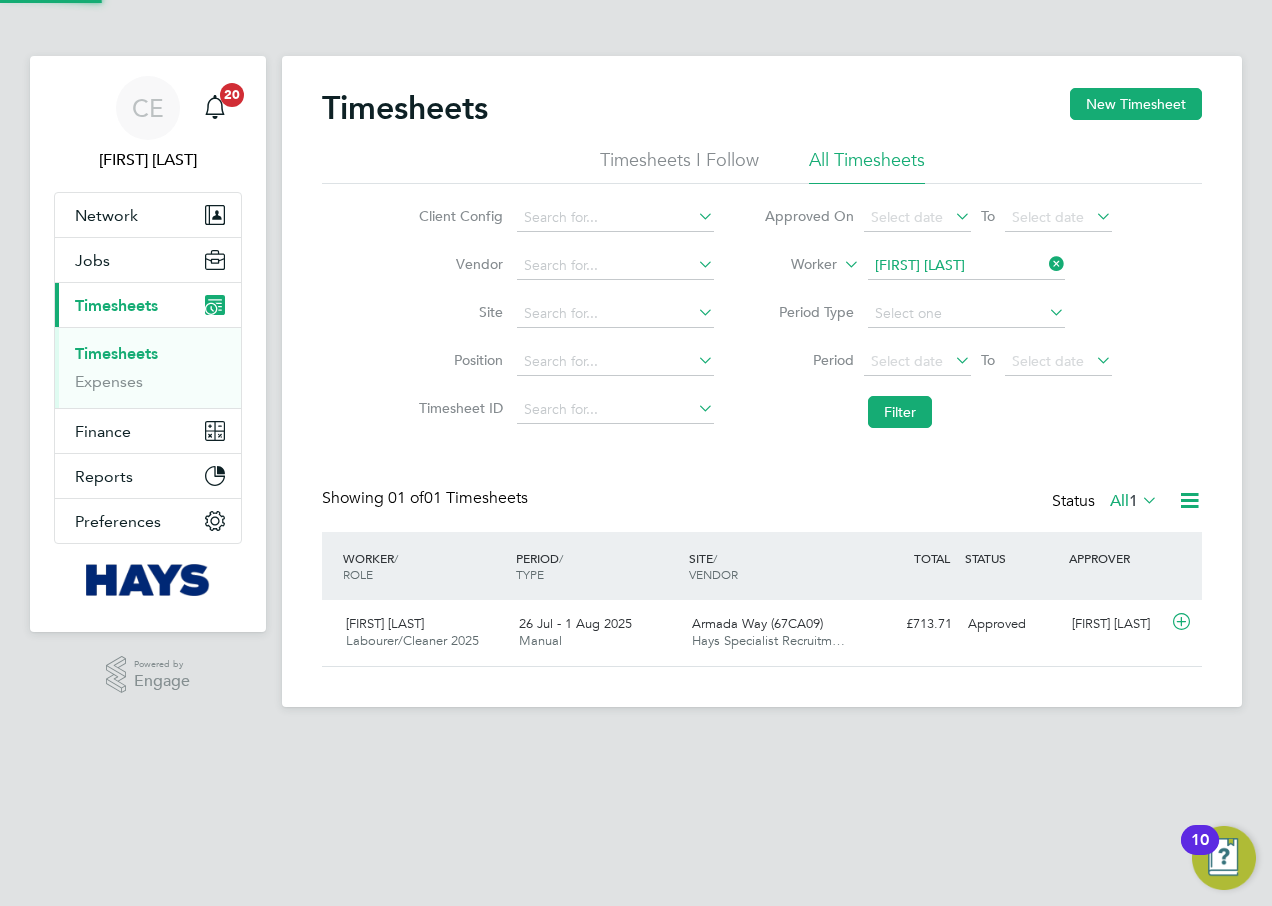 scroll, scrollTop: 10, scrollLeft: 10, axis: both 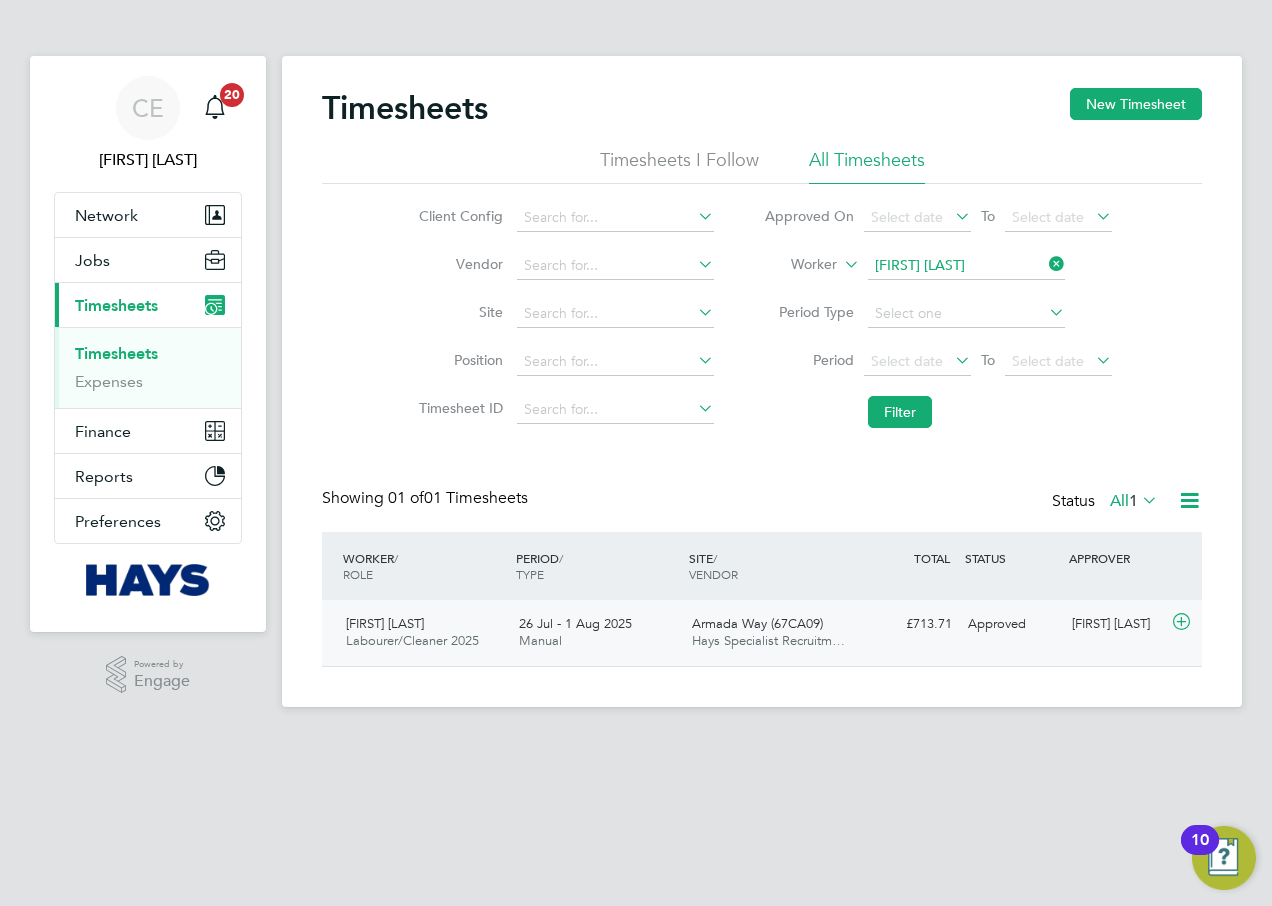 click on "26 Jul - 1 Aug 2025 Manual" 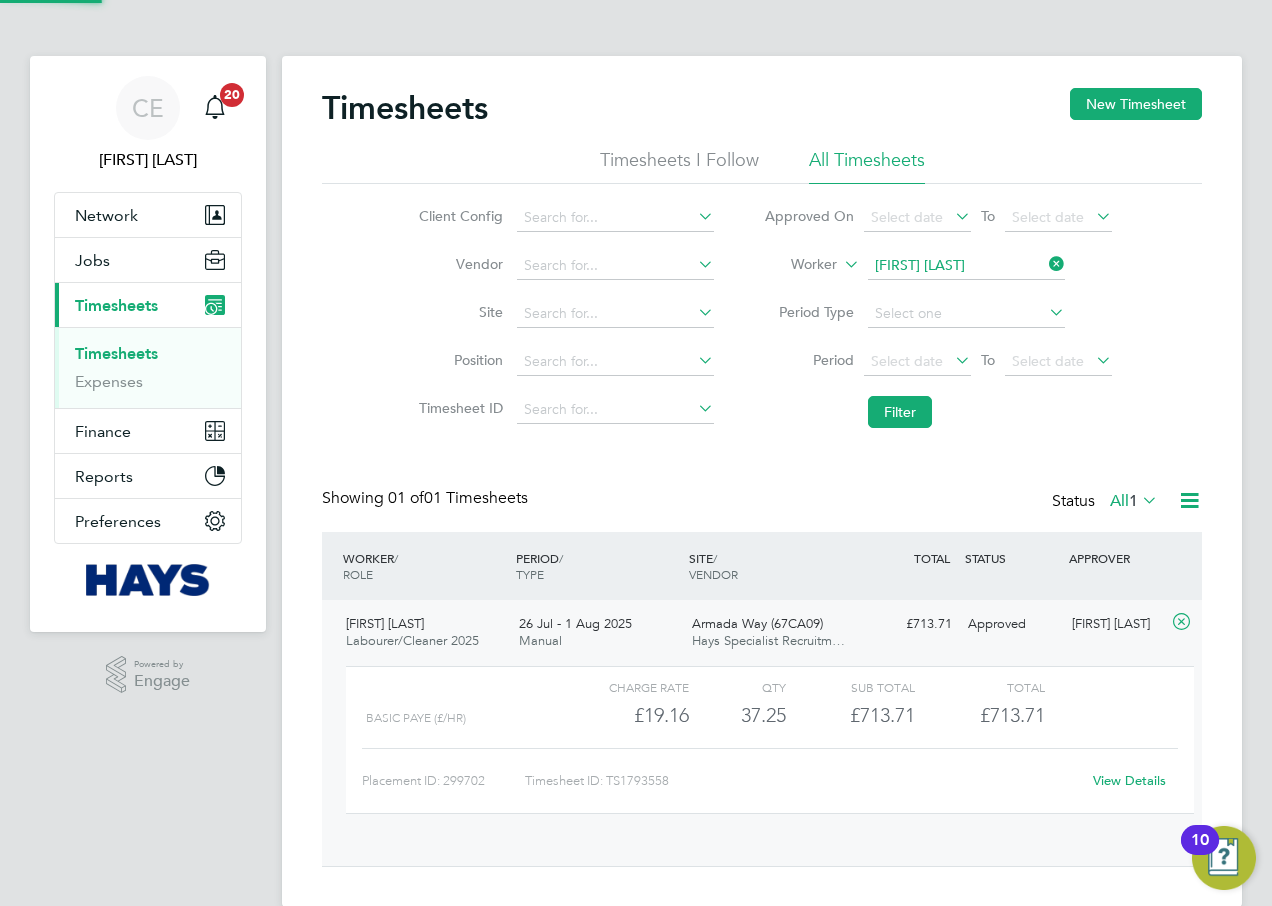 scroll, scrollTop: 10, scrollLeft: 10, axis: both 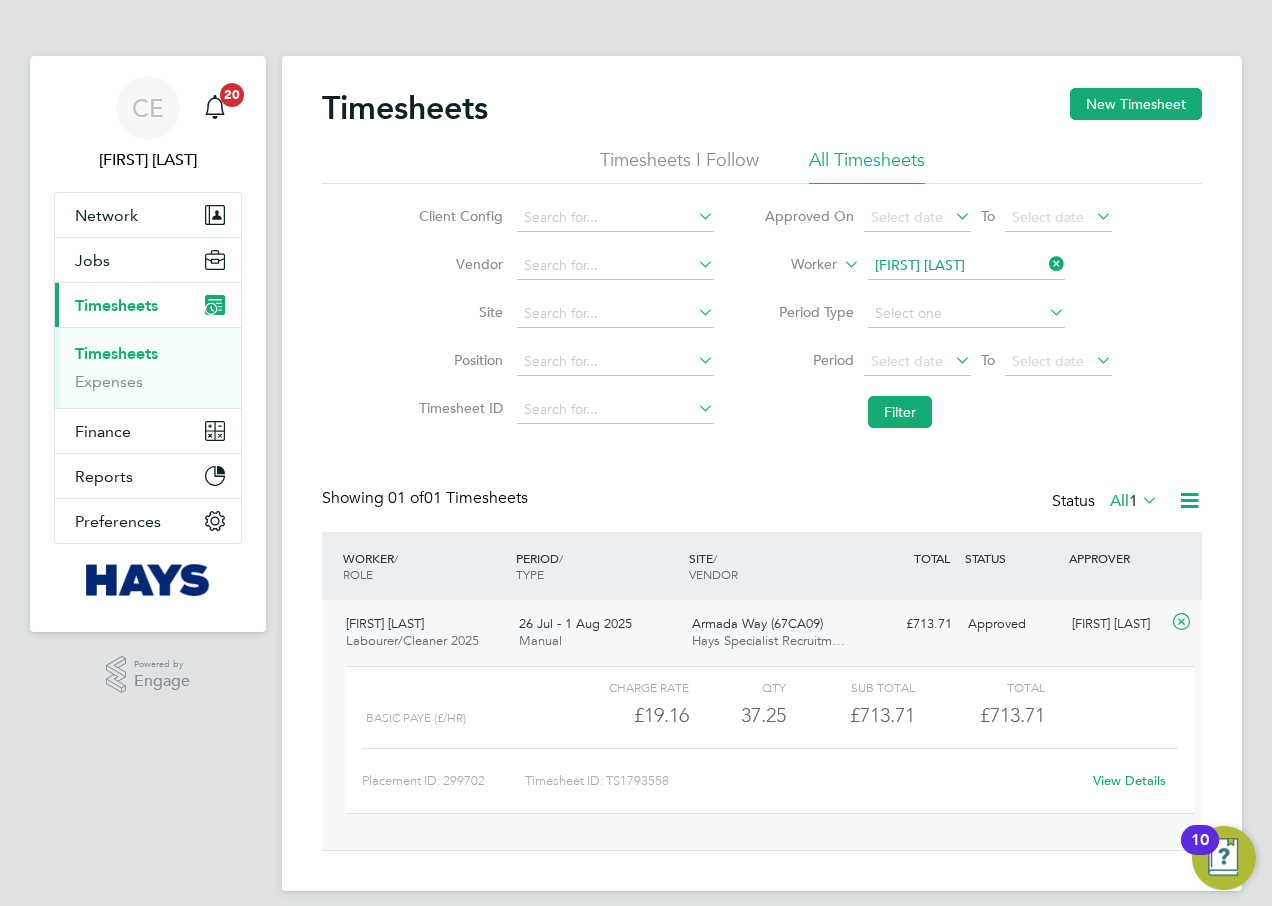 click on "View Details" 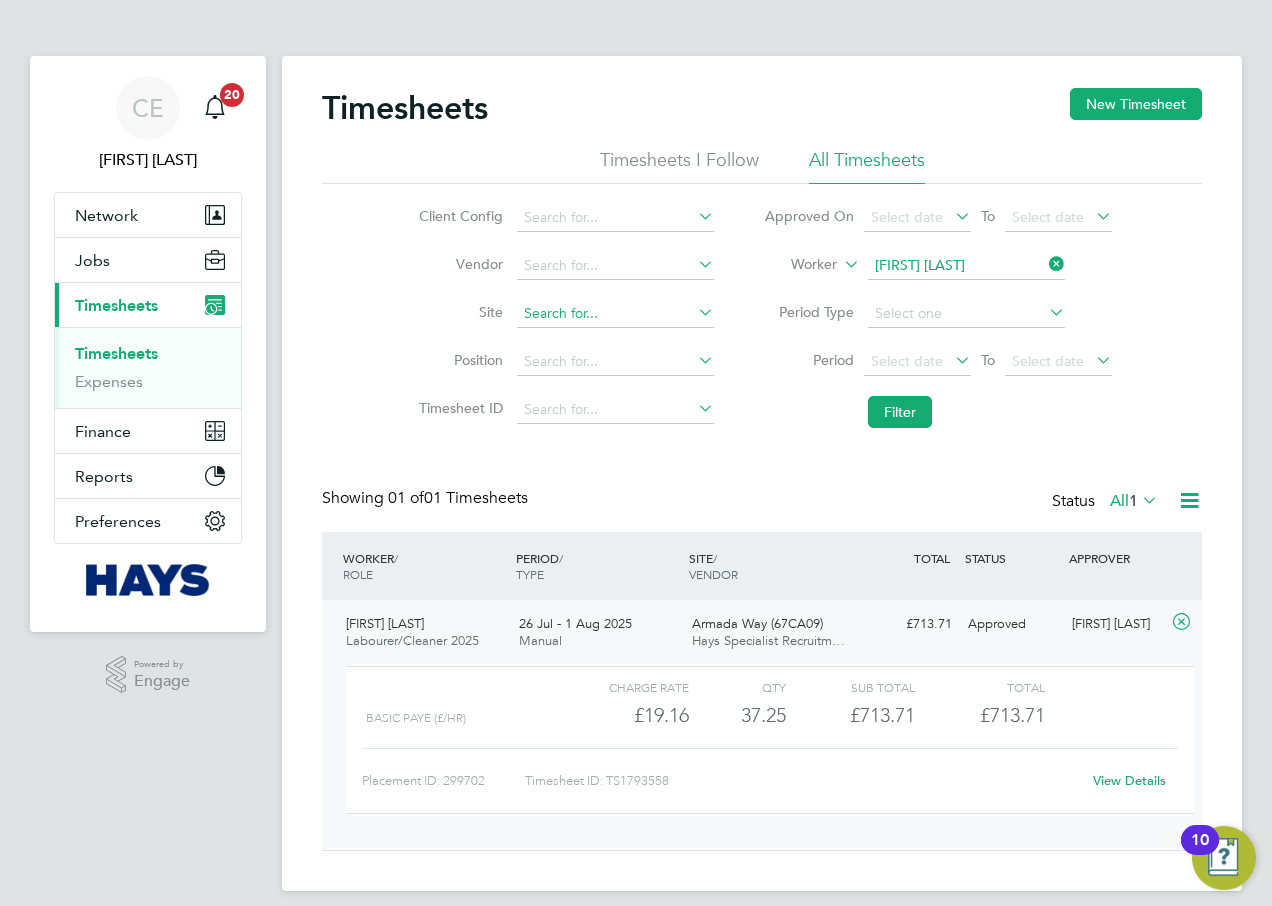 click 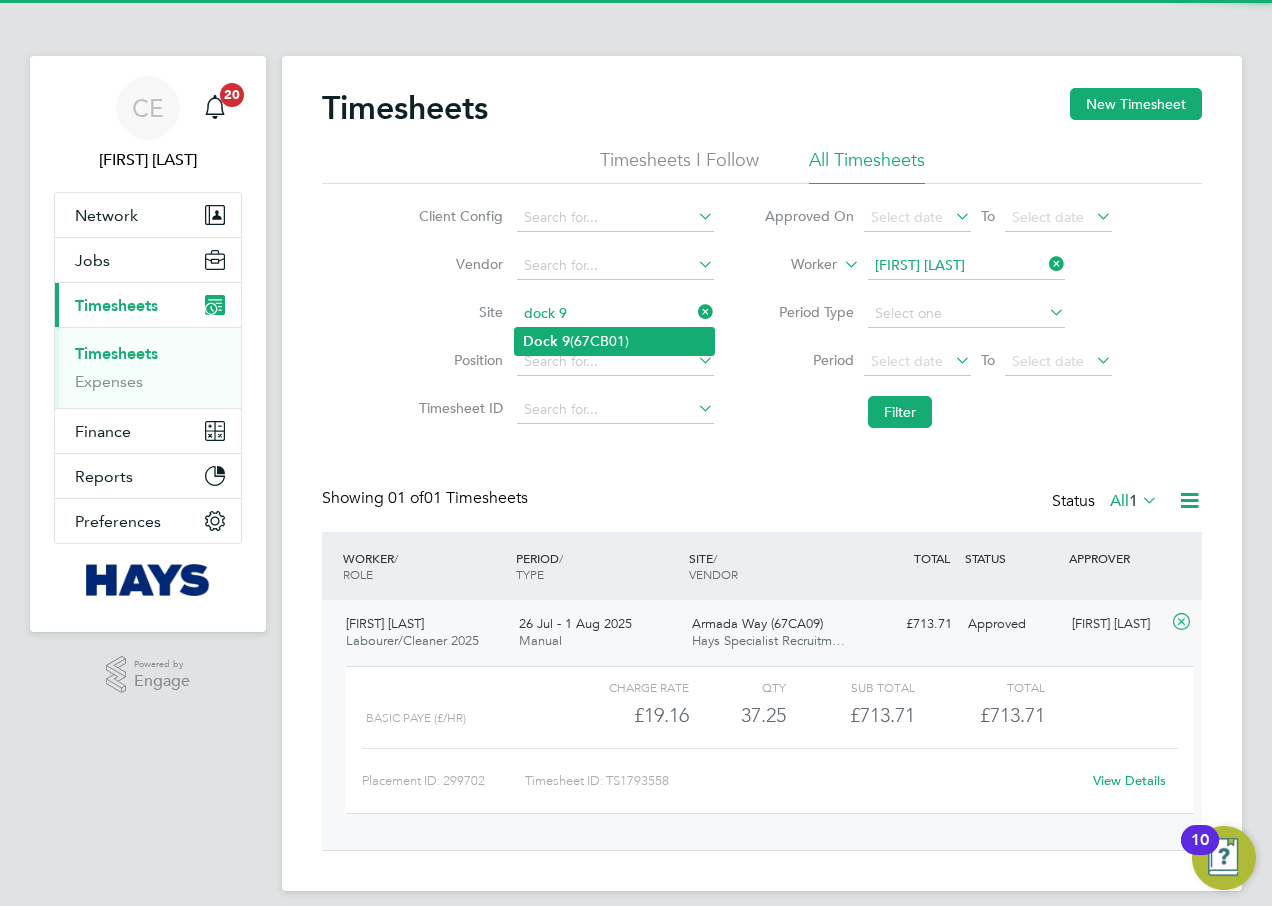 click on "Dock   9  (67CB01)" 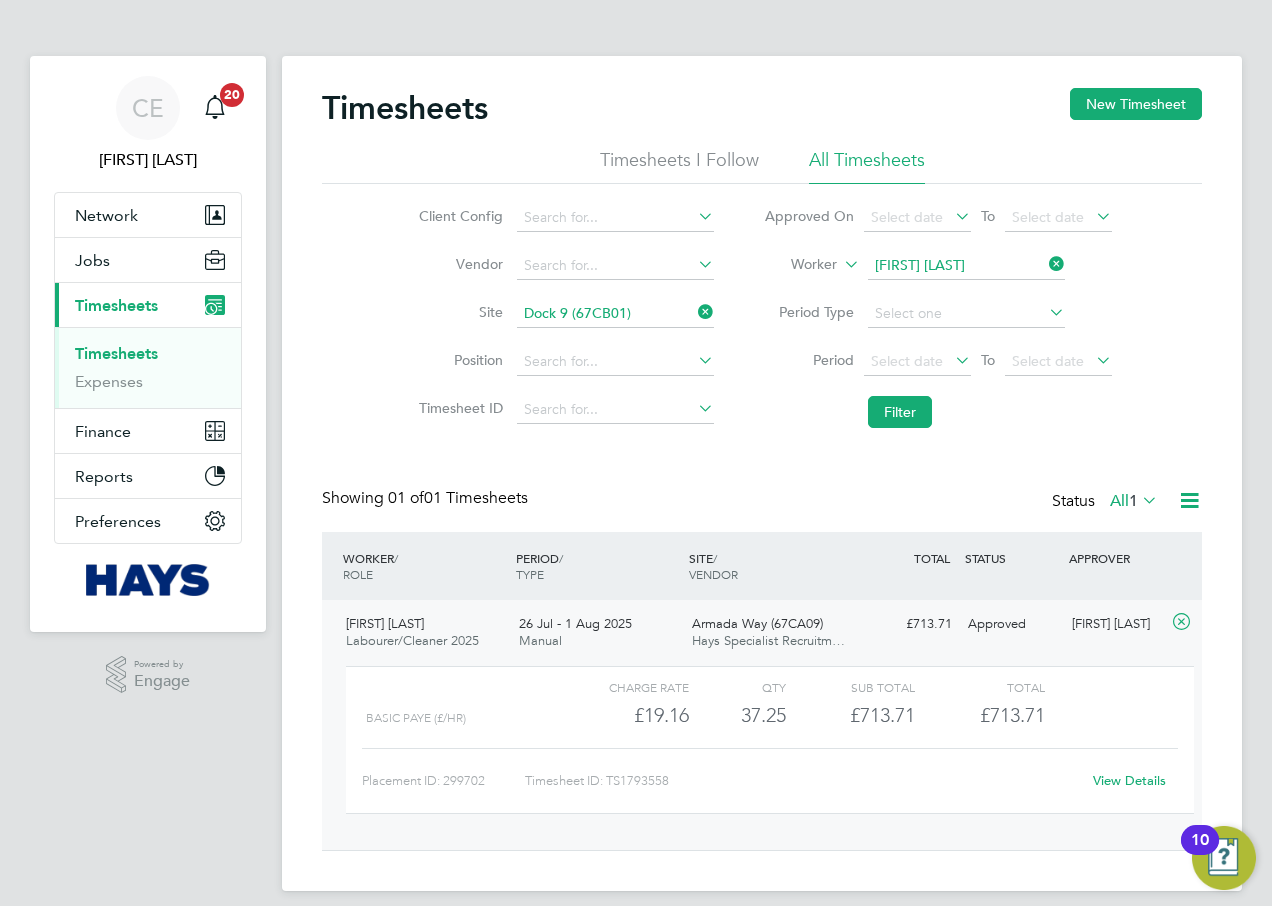 click 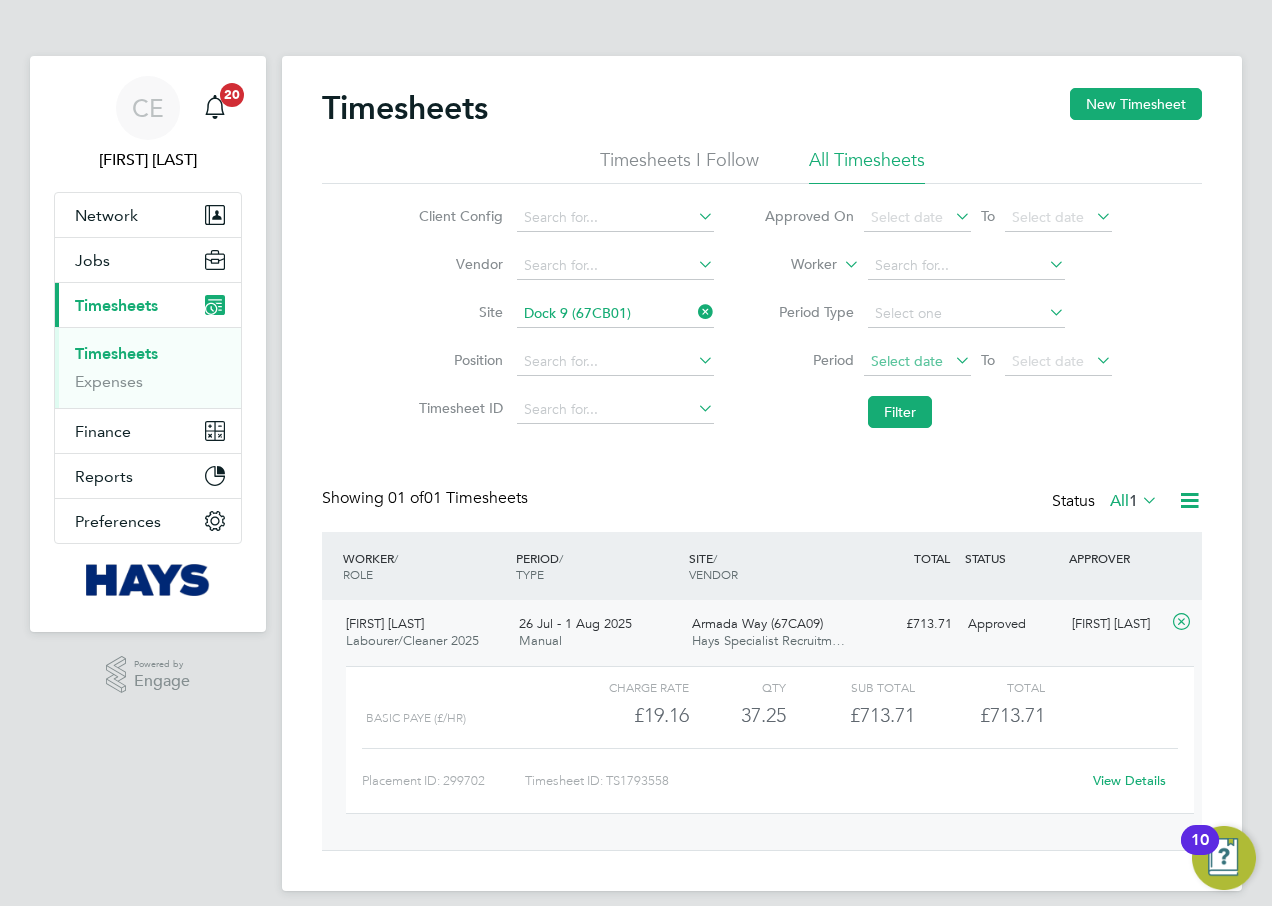 click on "Select date" 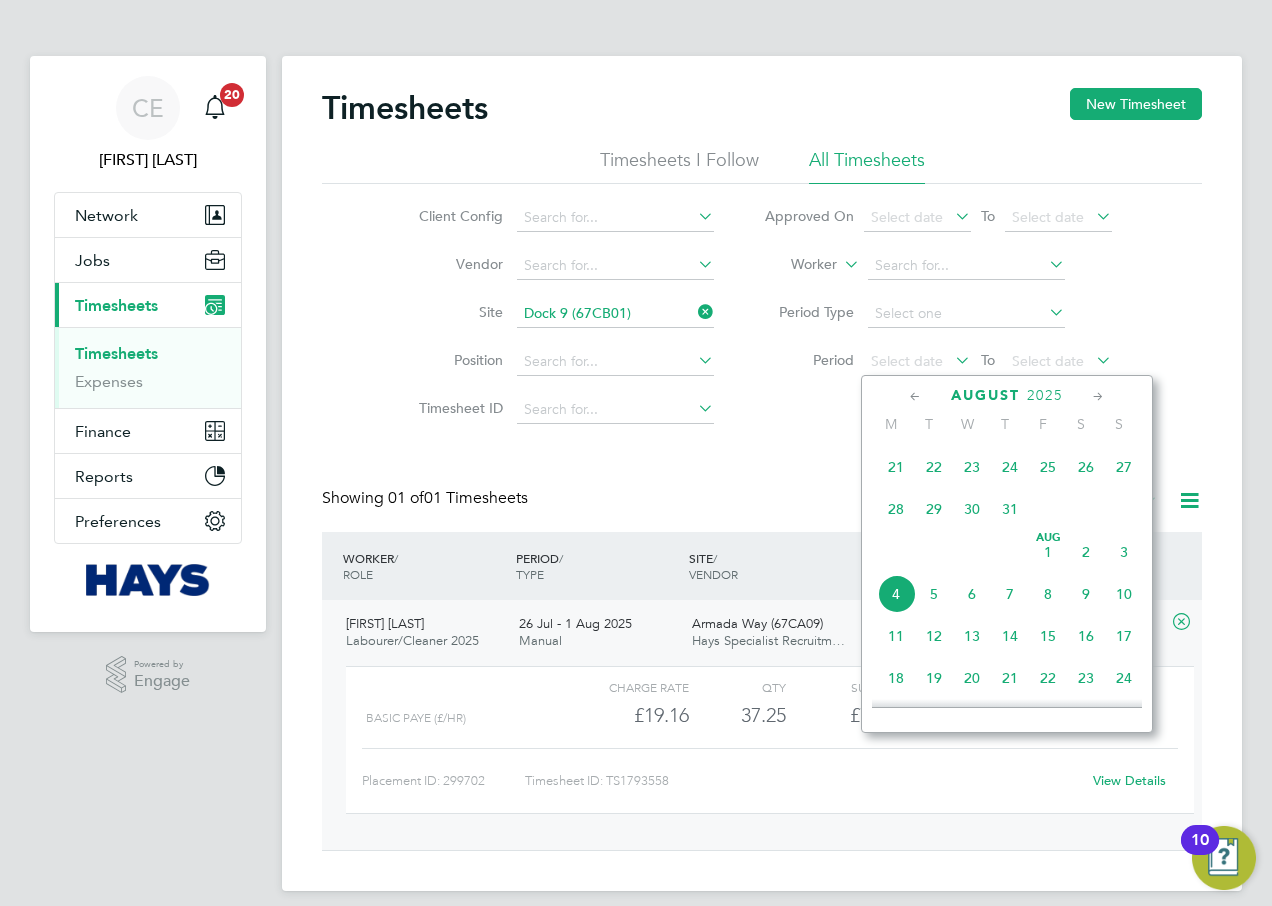 scroll, scrollTop: 549, scrollLeft: 0, axis: vertical 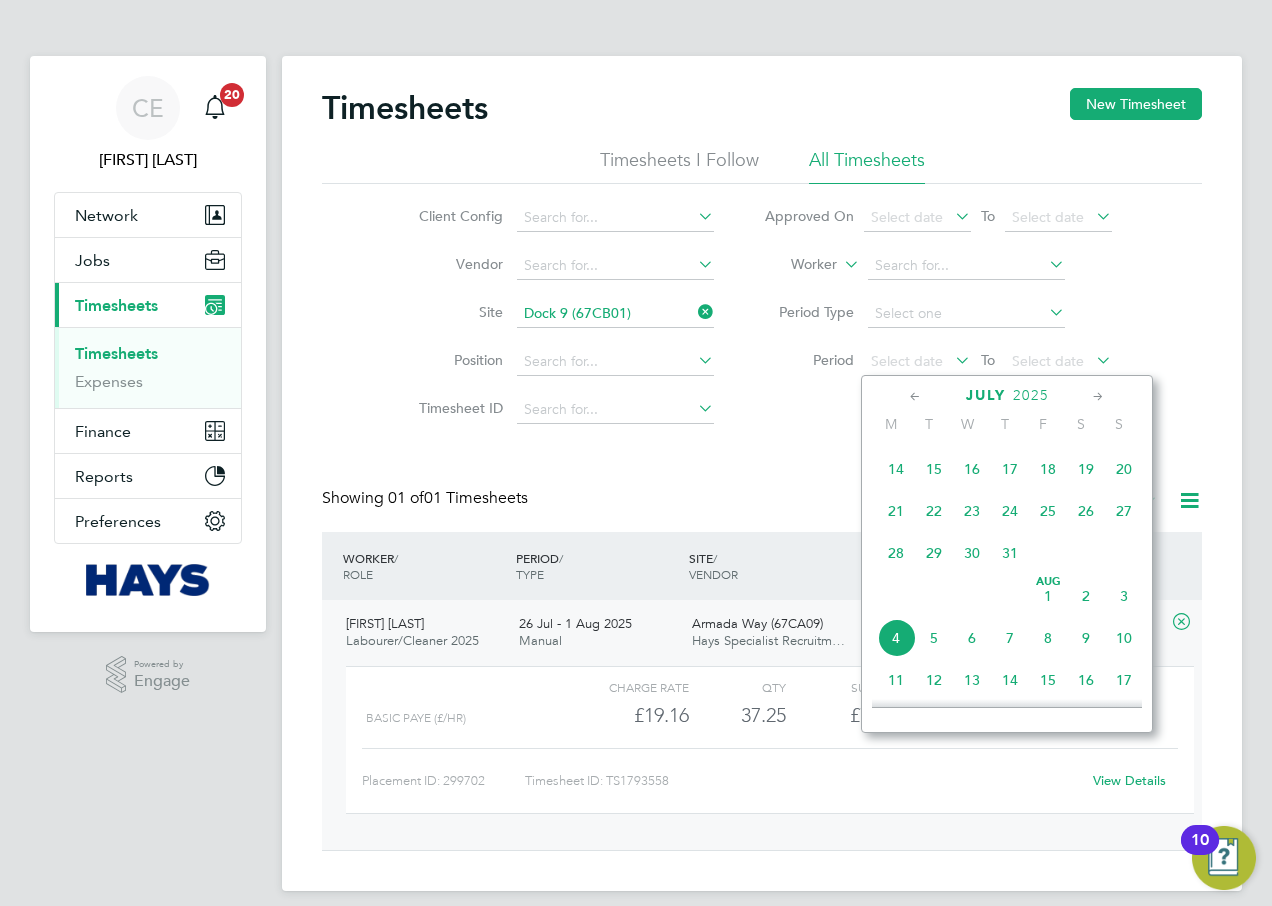 click on "26" 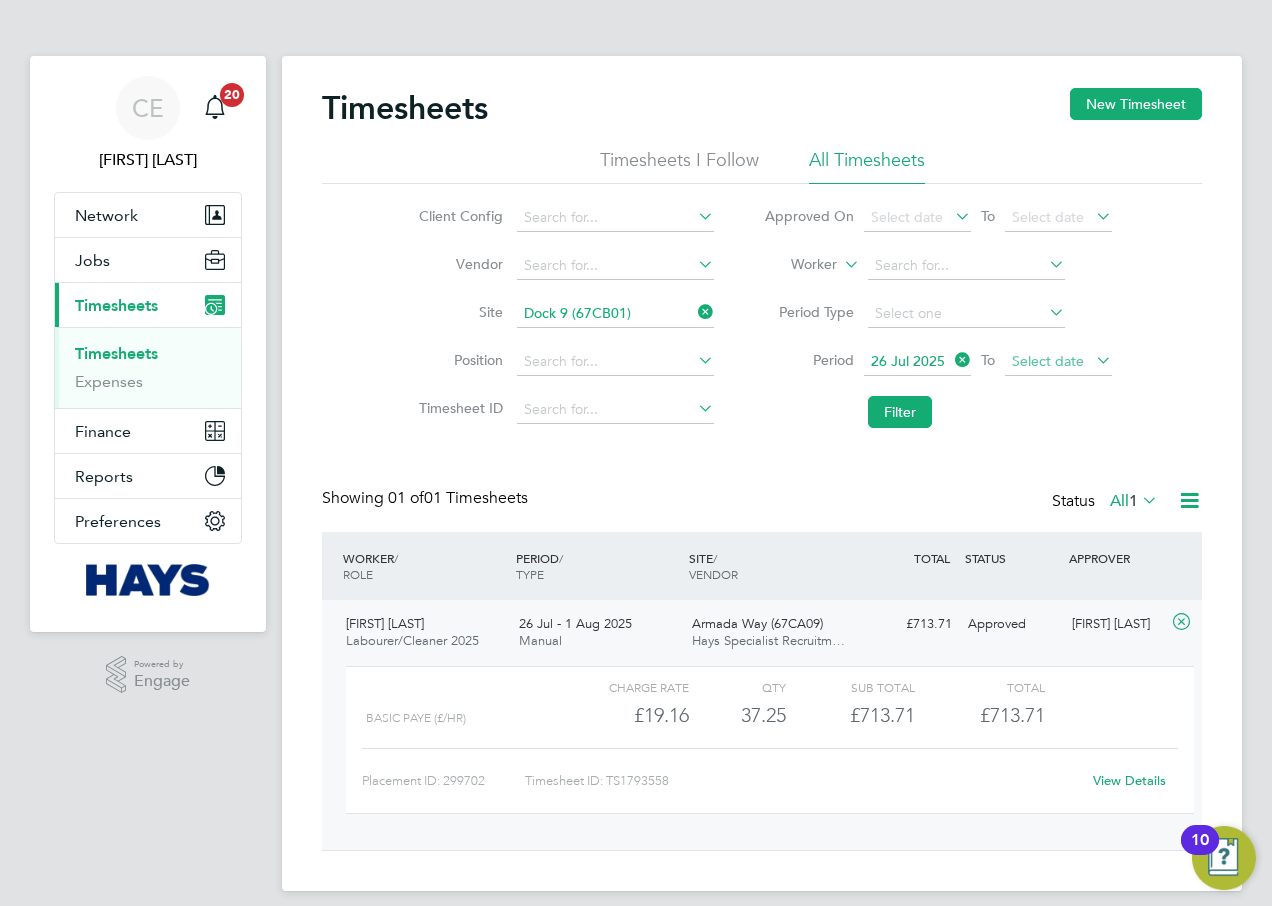 click on "Select date" 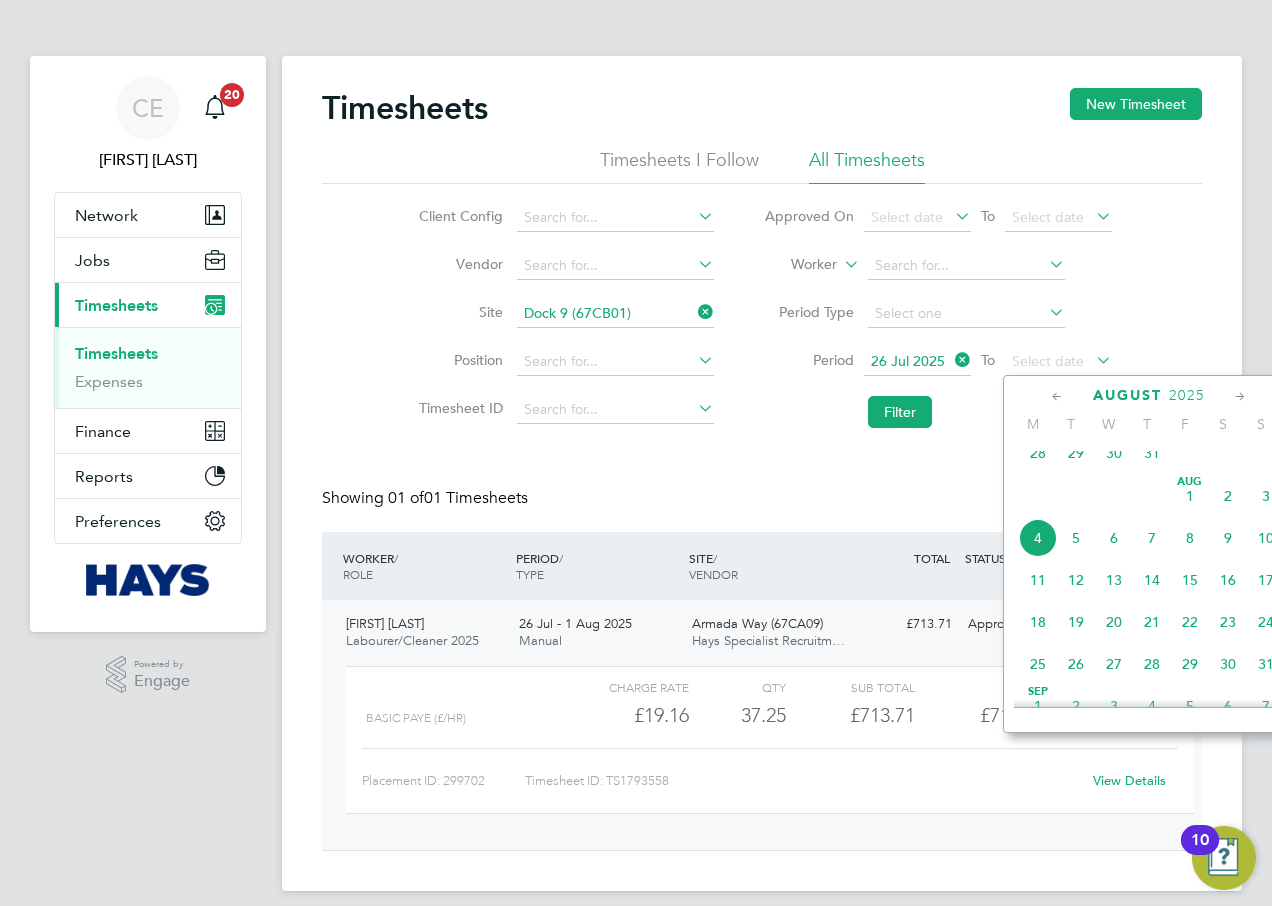 click on "Aug 1" 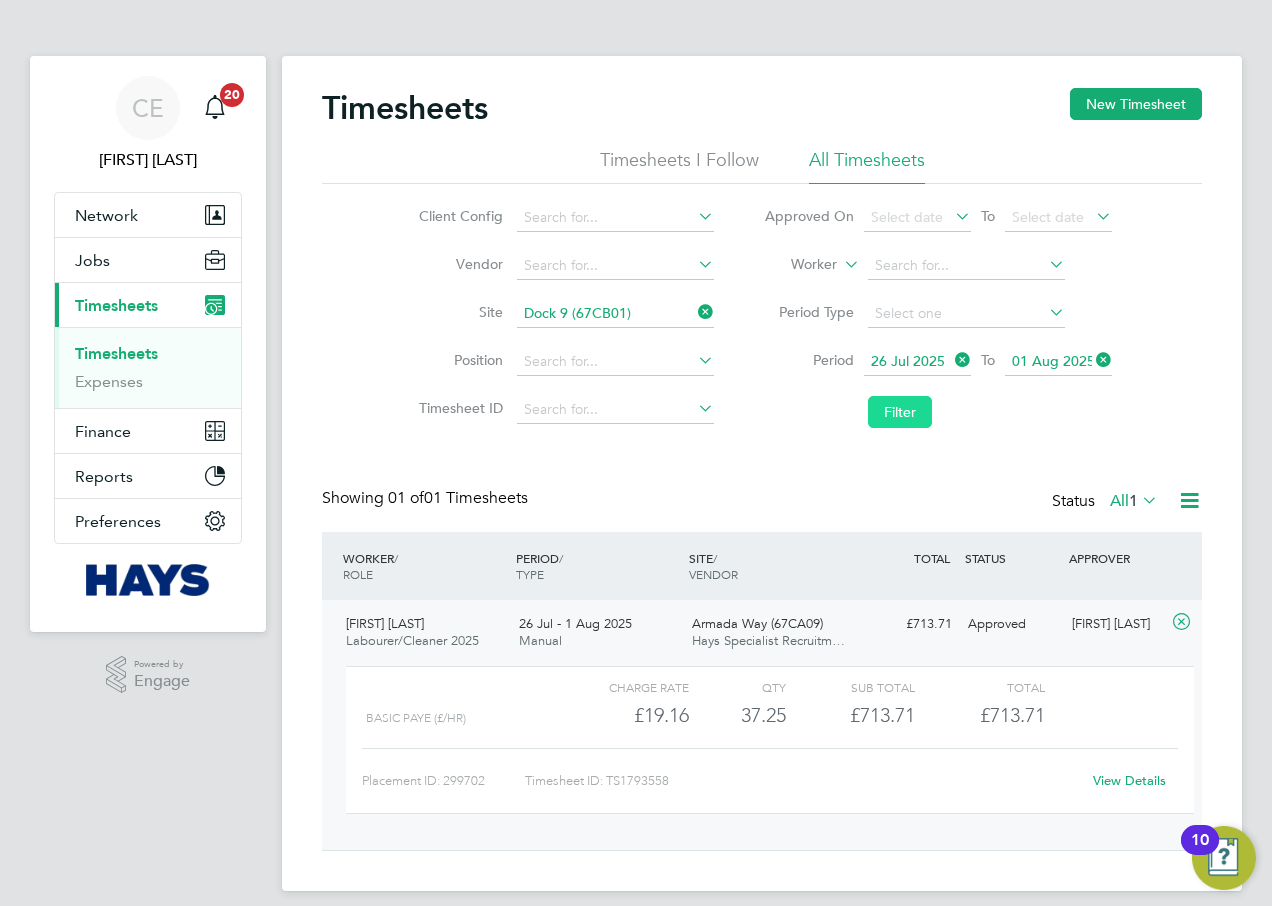 click on "Filter" 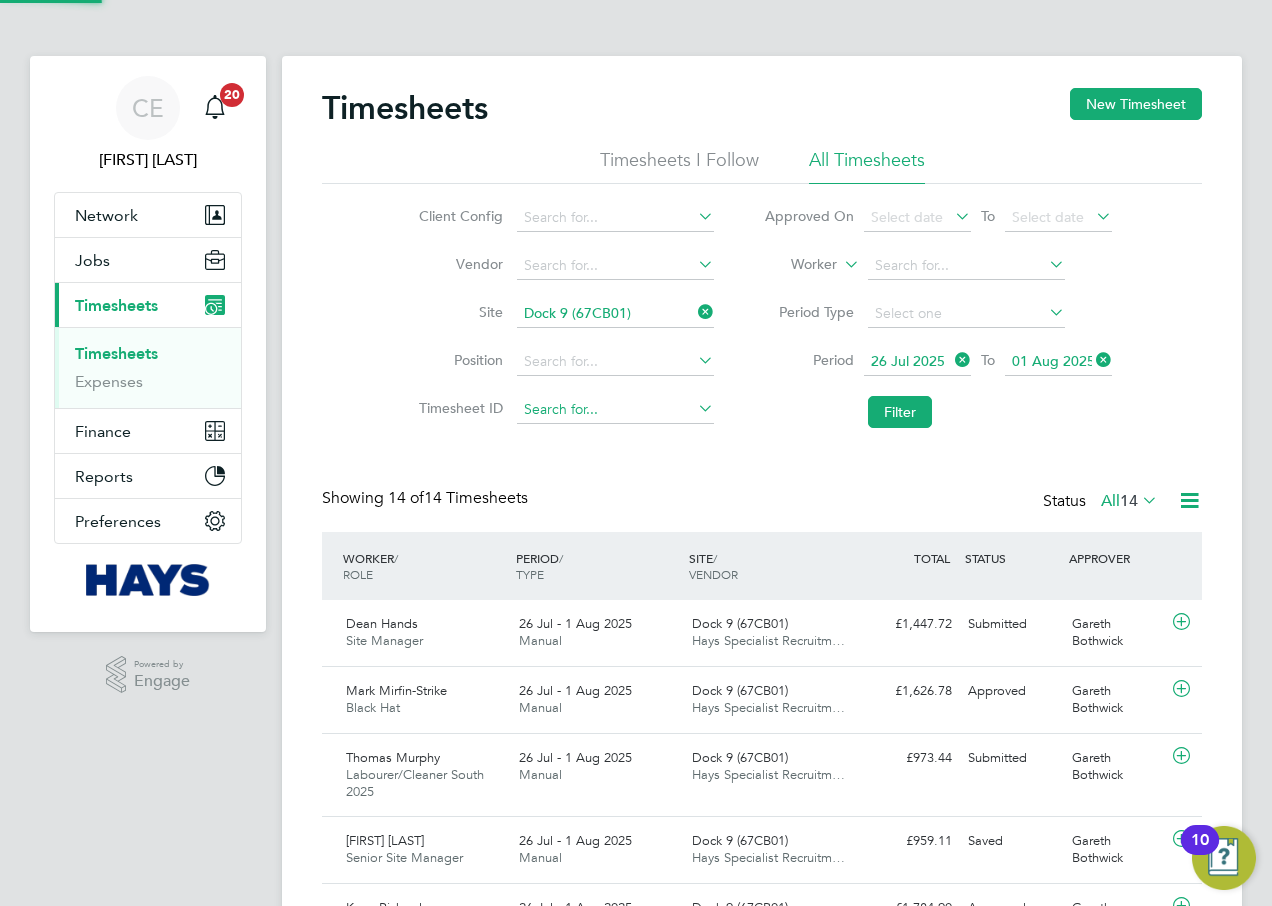 scroll, scrollTop: 10, scrollLeft: 10, axis: both 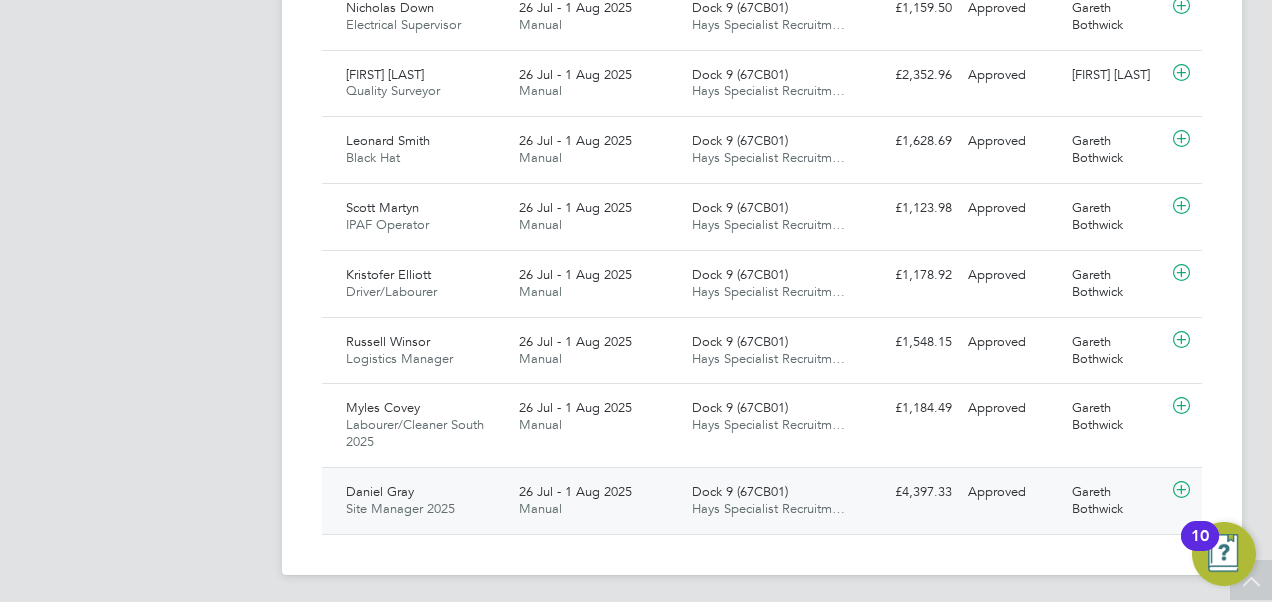 click on "26 Jul - 1 Aug 2025 Manual" 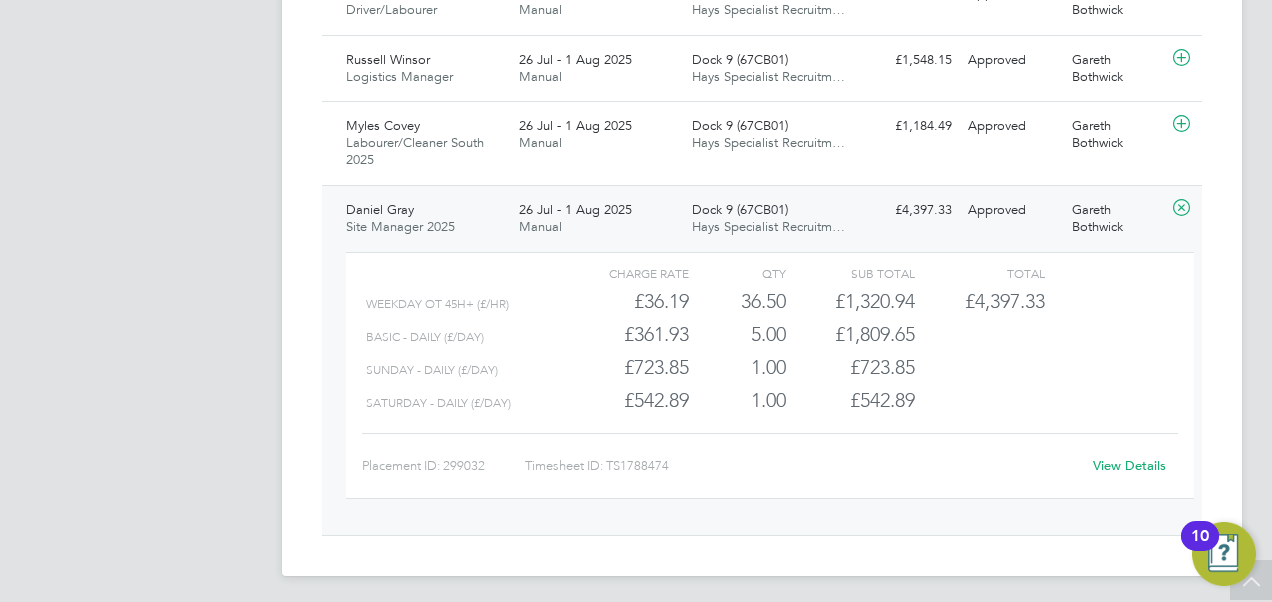click on "View Details" 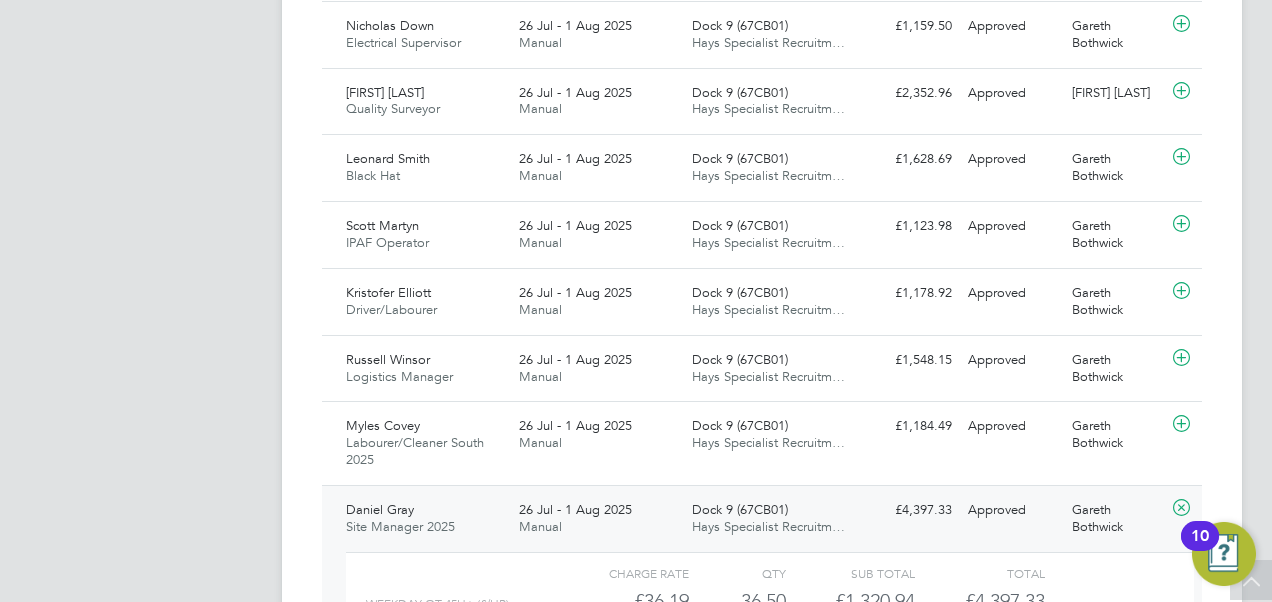 click on "26 Jul - 1 Aug 2025" 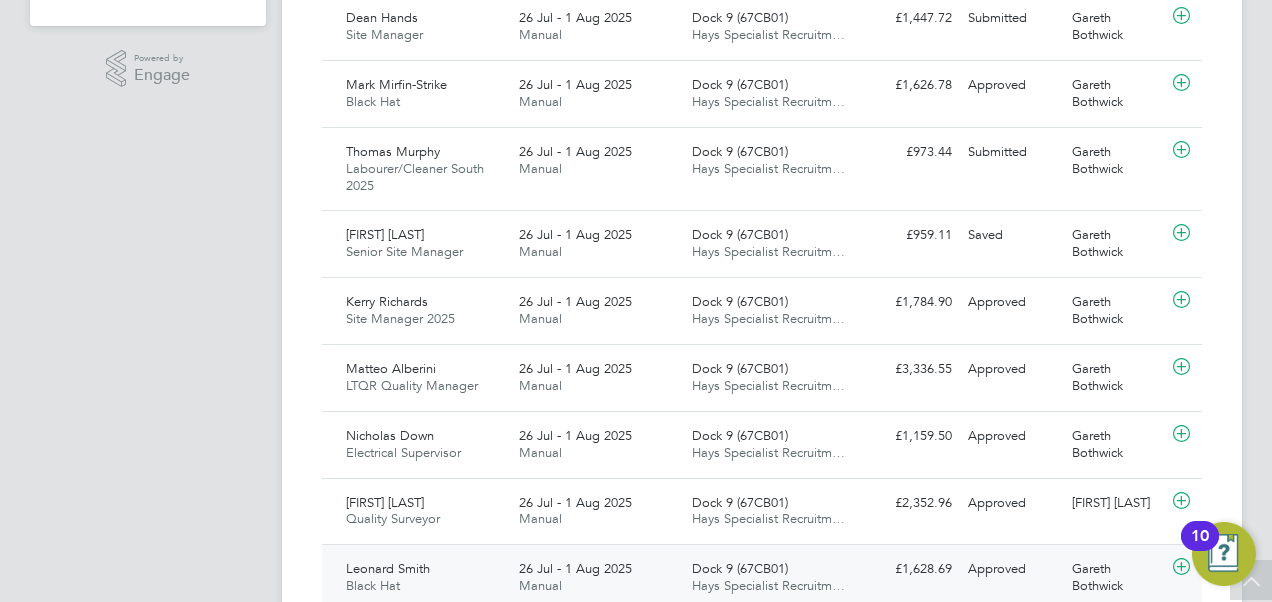 scroll, scrollTop: 516, scrollLeft: 0, axis: vertical 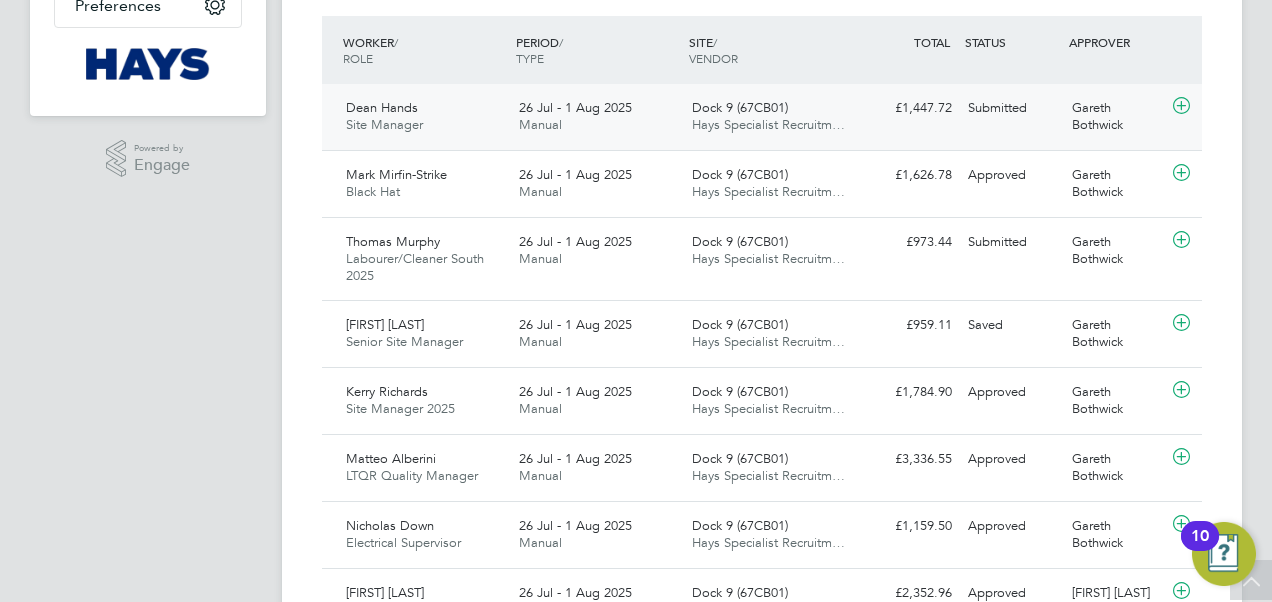 click on "[FIRST] [LAST] Site Manager   26 Jul - 1 Aug 2025" 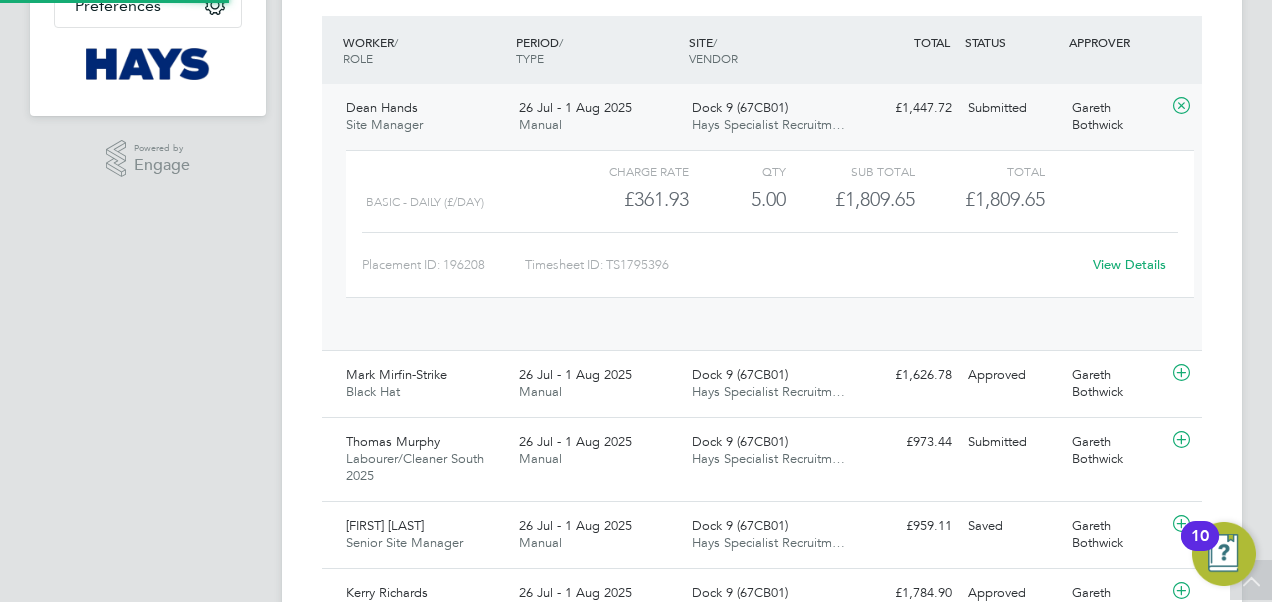 scroll, scrollTop: 10, scrollLeft: 10, axis: both 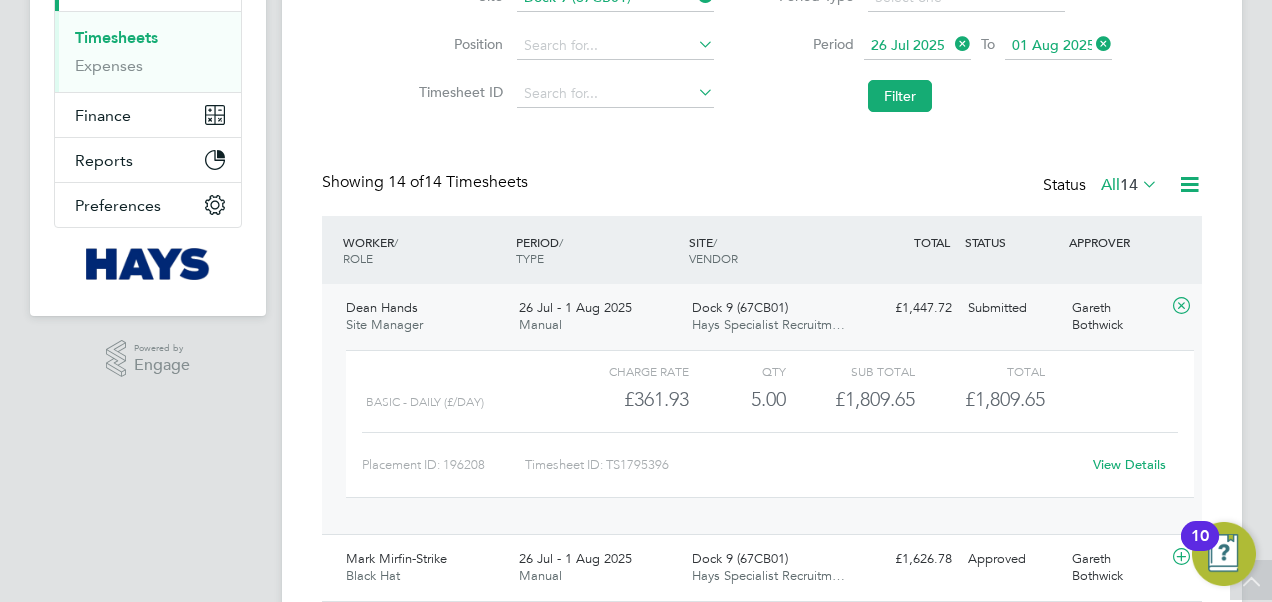 click on "[FIRST] [LAST] Site Manager   26 Jul - 1 Aug 2025" 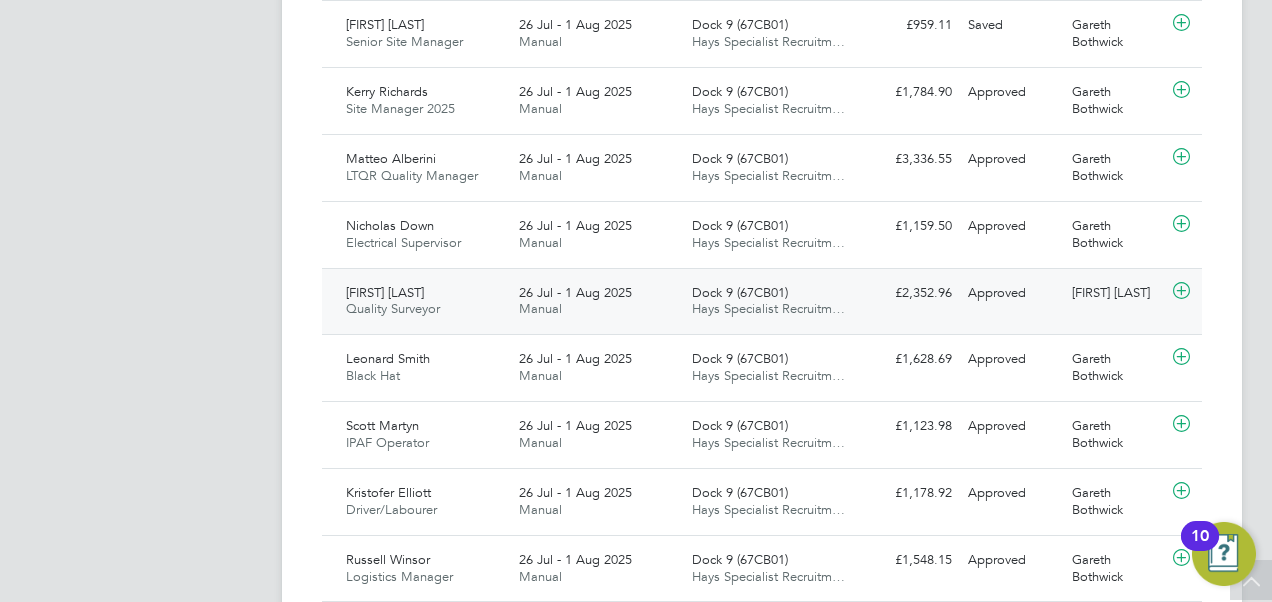 scroll, scrollTop: 616, scrollLeft: 0, axis: vertical 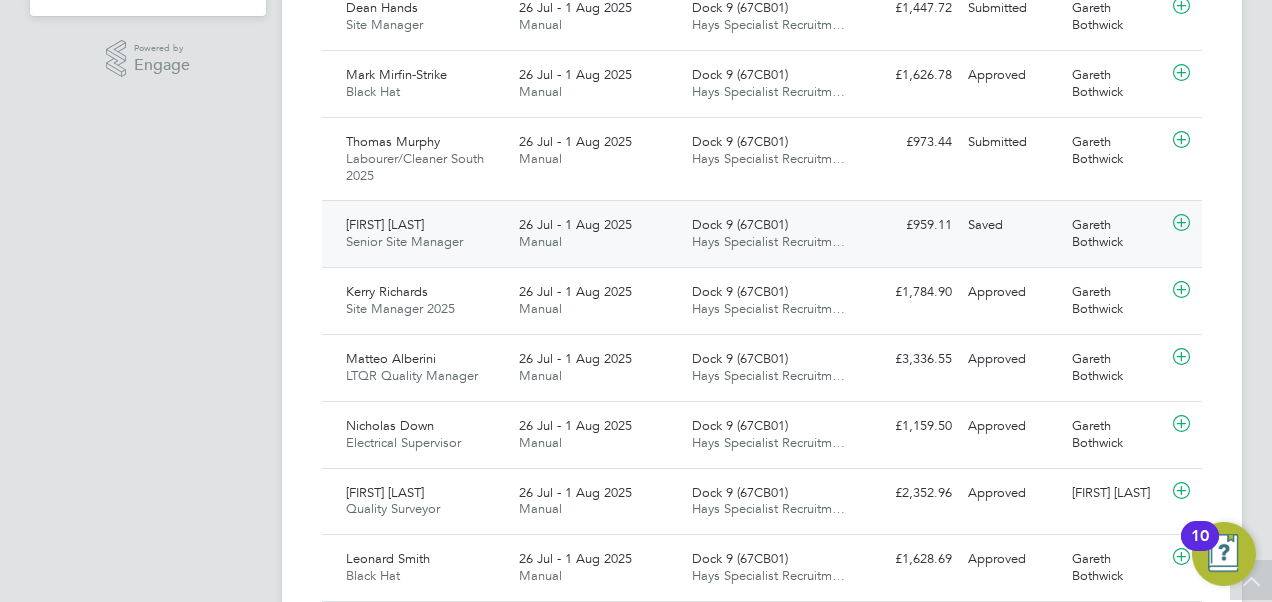 click on "[FIRST] [LAST] Senior Site Manager   26 Jul - 1 Aug 2025" 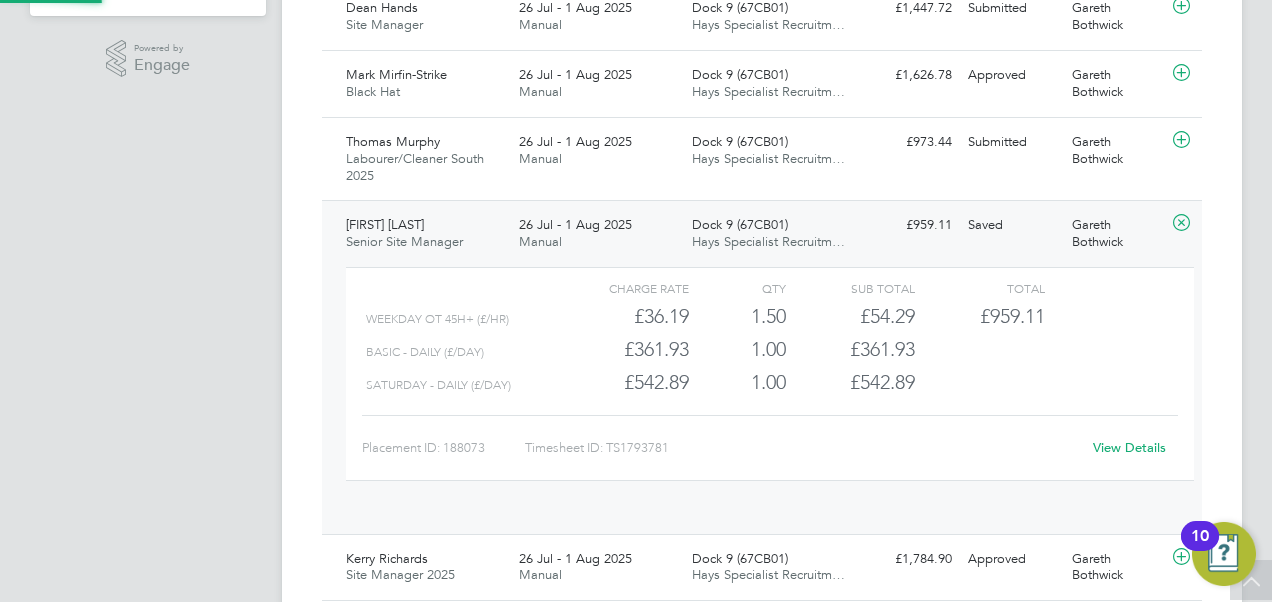 scroll, scrollTop: 10, scrollLeft: 10, axis: both 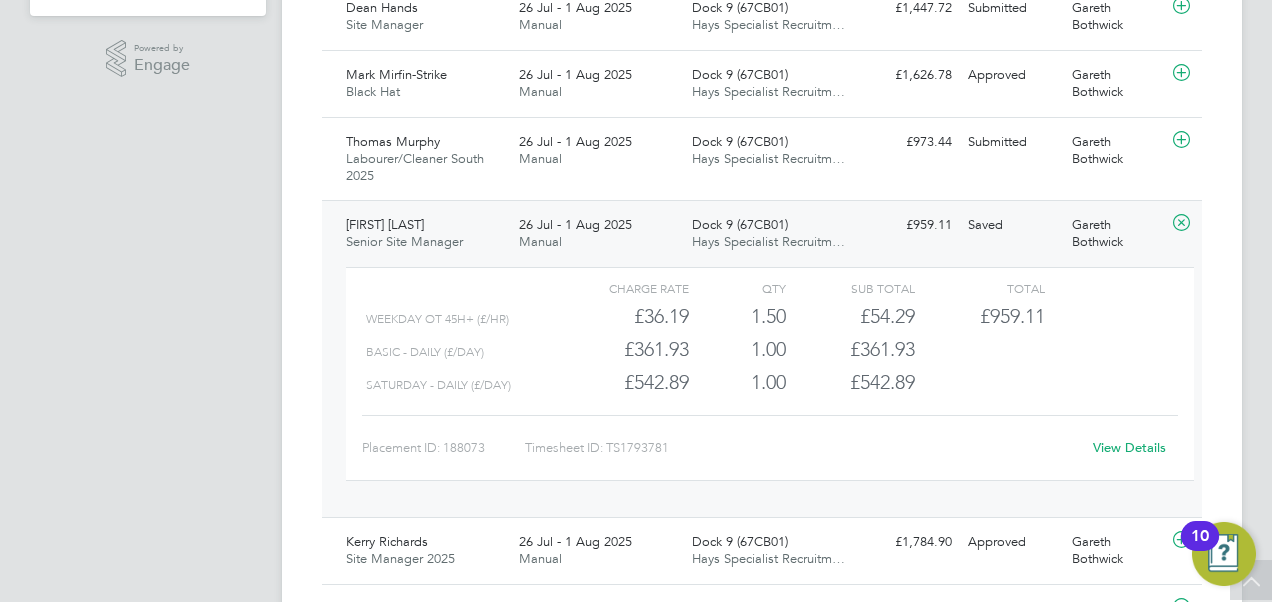 click on "Dock 9 (67CB01)" 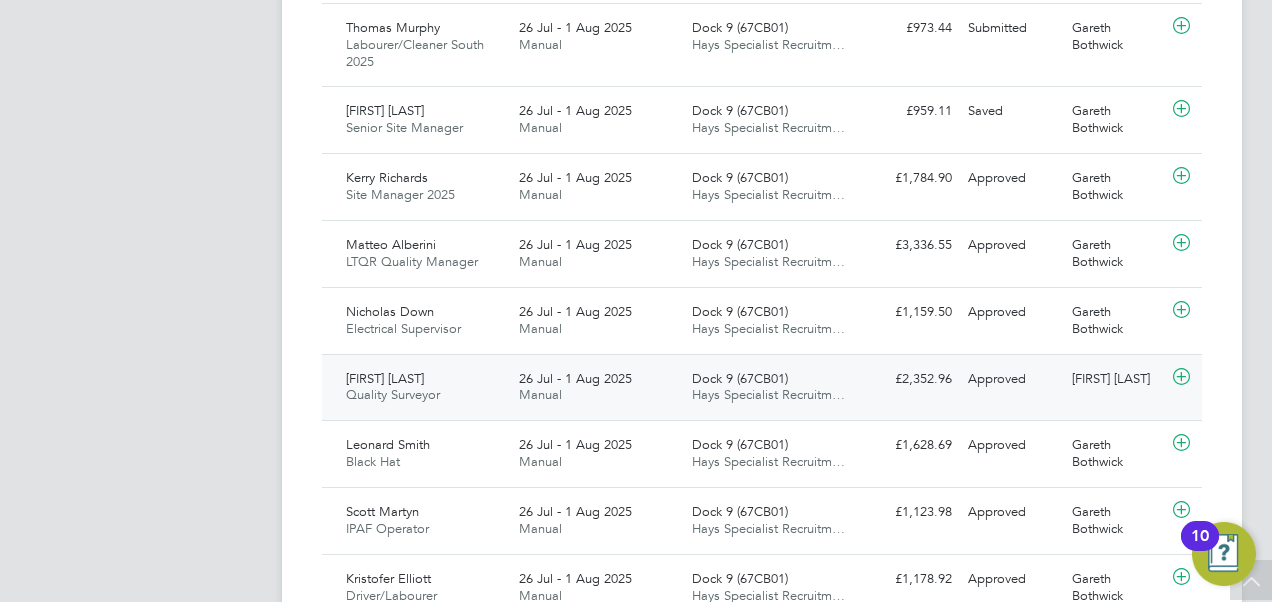 scroll, scrollTop: 700, scrollLeft: 0, axis: vertical 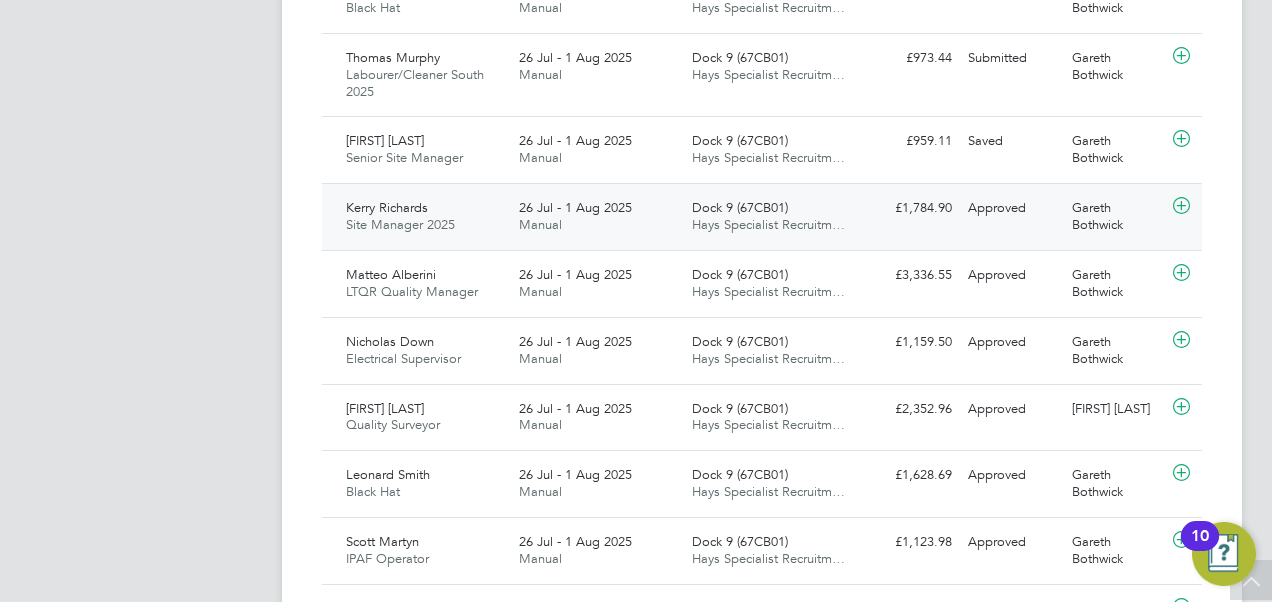 click on "[FIRST] [LAST] Site Manager 2025   26 Jul - 1 Aug 2025 26 Jul - 1 Aug 2025 Manual Dock 9 (67CB01) Hays Specialist Recruitm… £1,784.90 Approved Approved [FIRST] [LAST]" 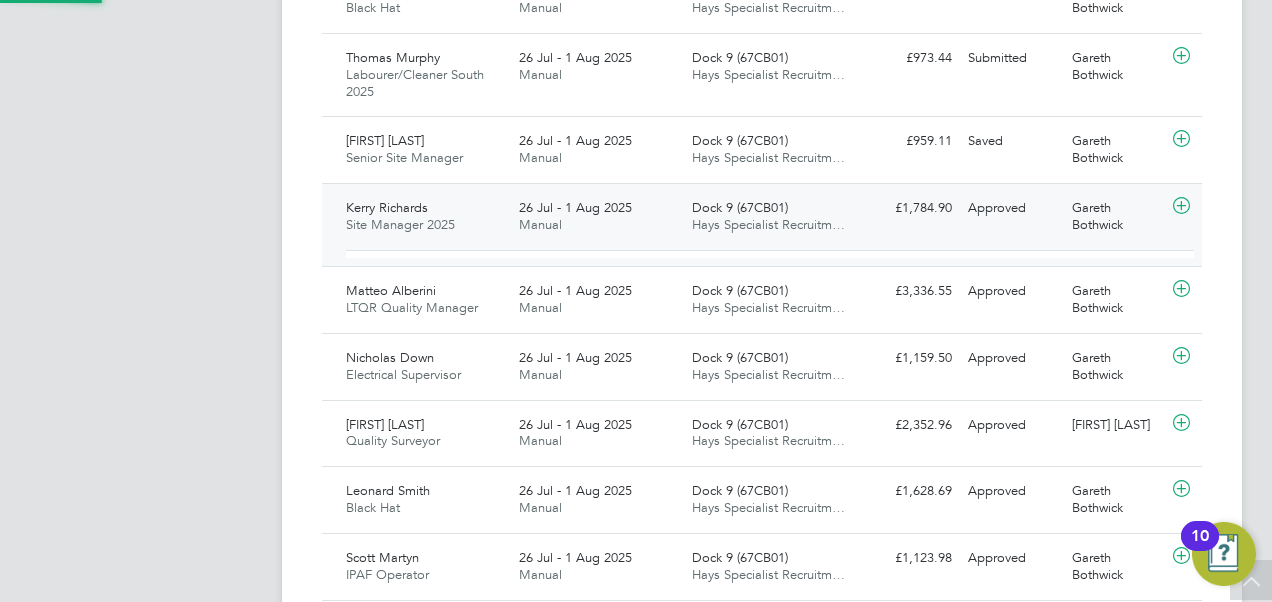 scroll, scrollTop: 10, scrollLeft: 10, axis: both 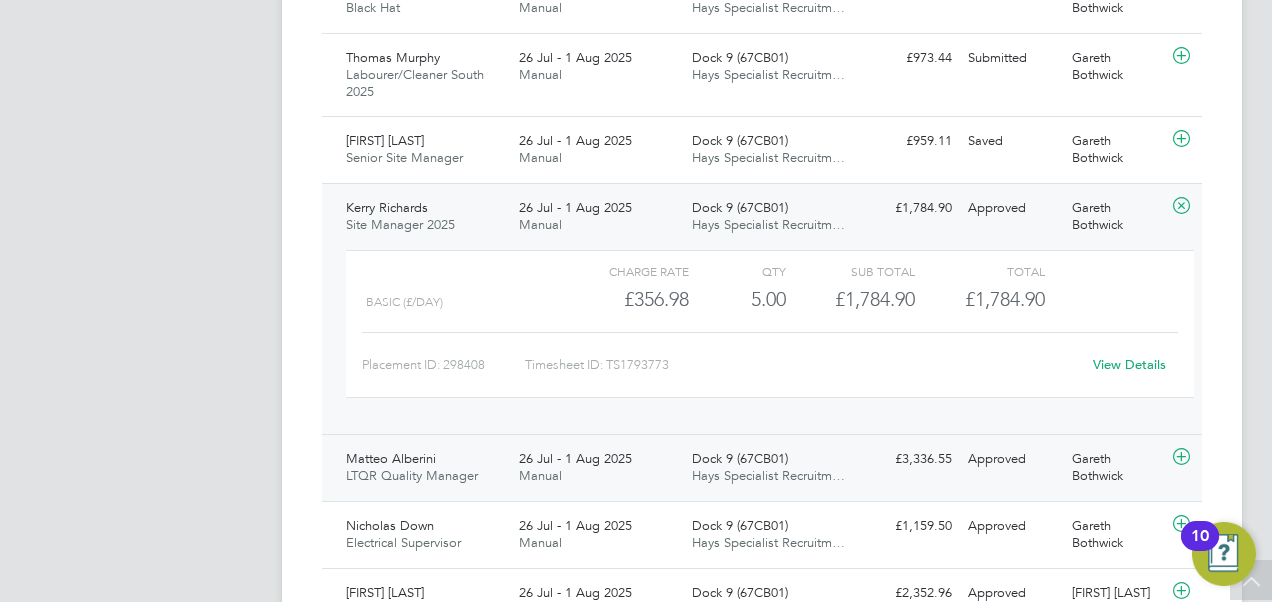click on "Dock 9 (67CB01) Hays Specialist Recruitm…" 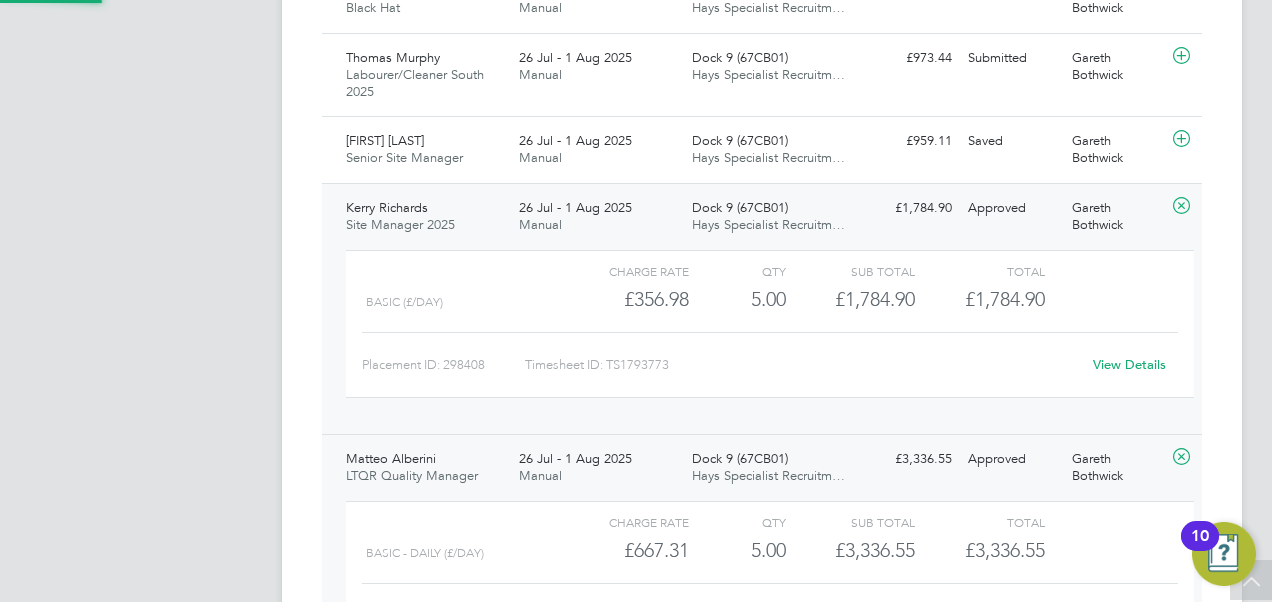 scroll, scrollTop: 10, scrollLeft: 10, axis: both 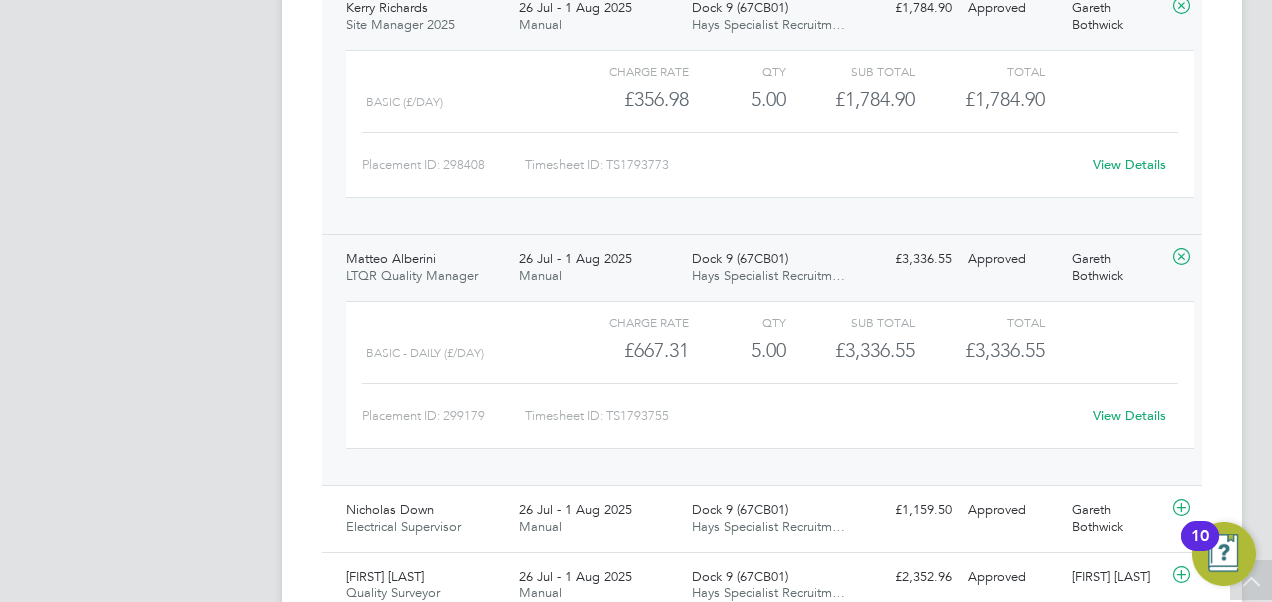 click on "LTQR Quality Manager" 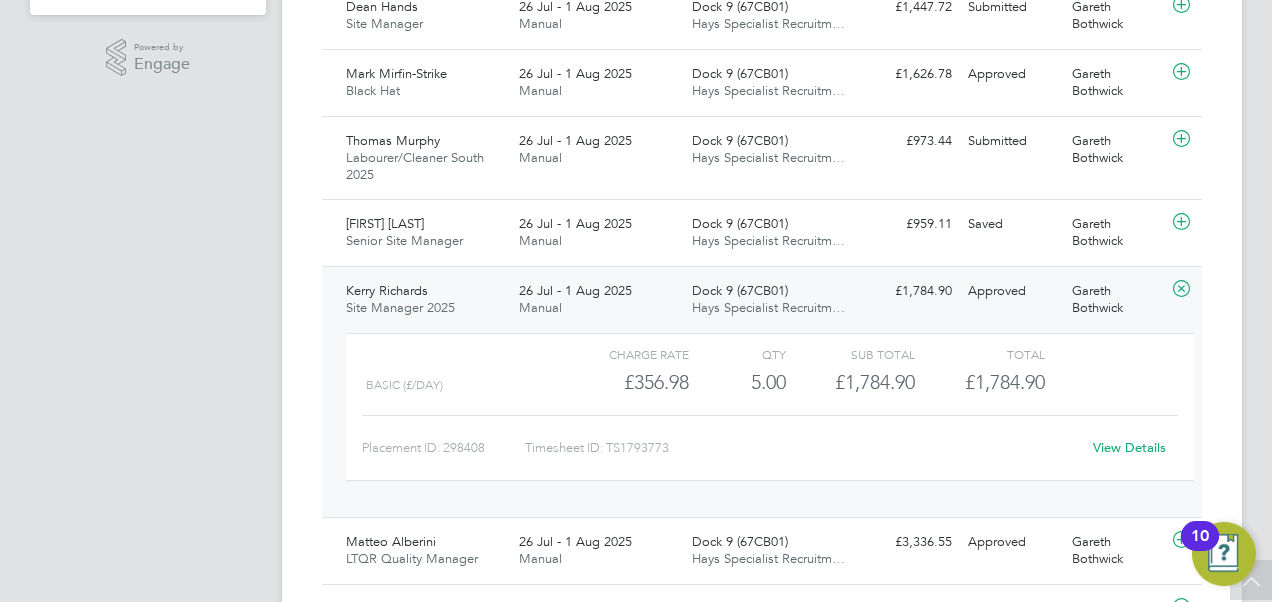 click on "[FIRST] [LAST] Site Manager 2025   26 Jul - 1 Aug 2025" 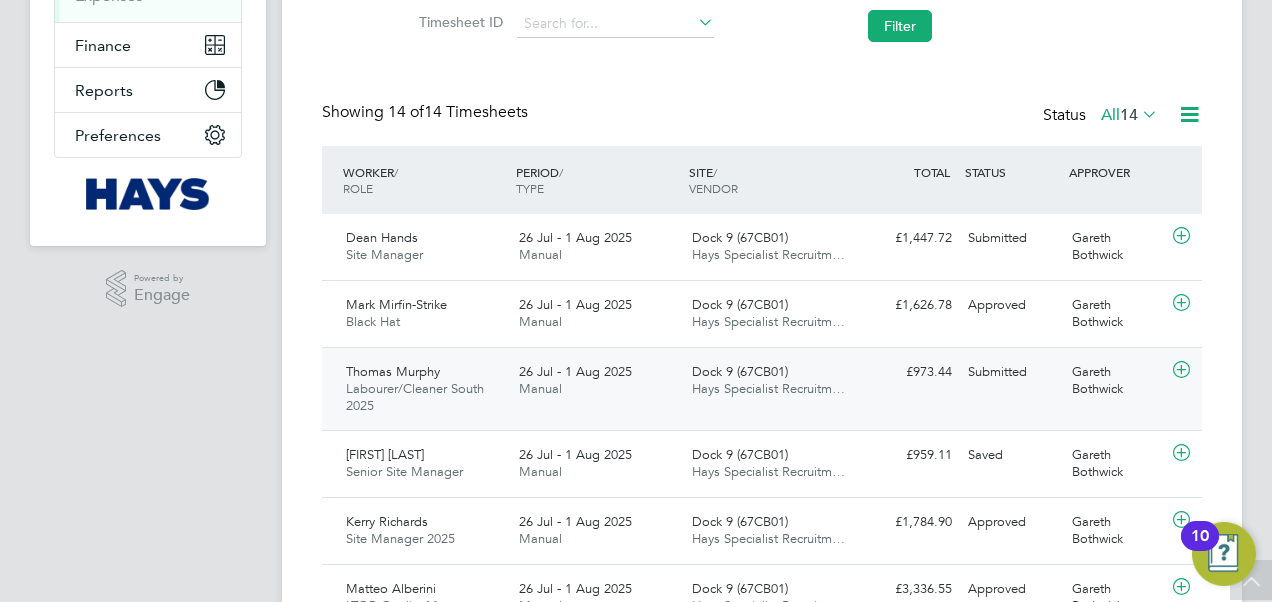 scroll, scrollTop: 417, scrollLeft: 0, axis: vertical 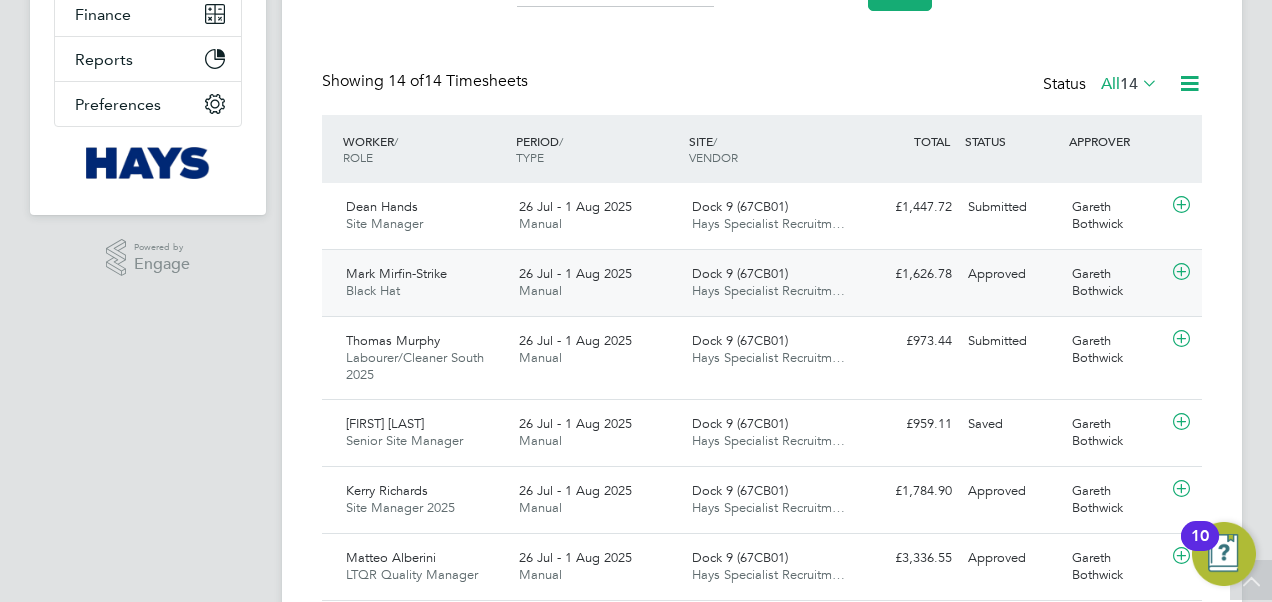 click on "Manual" 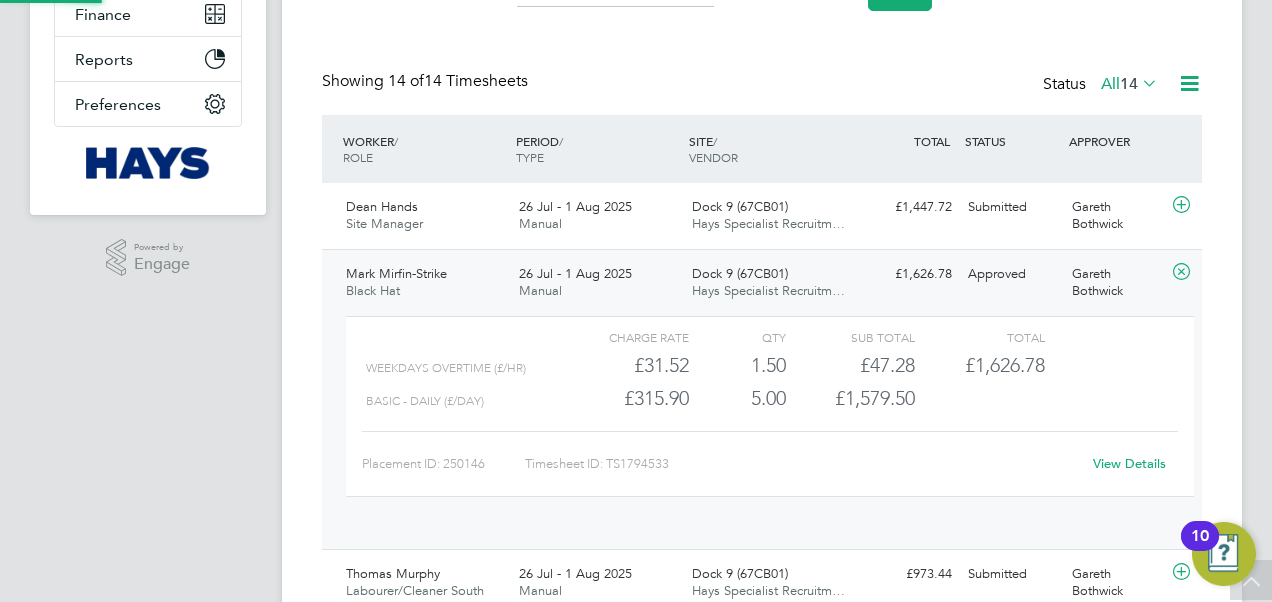 scroll, scrollTop: 10, scrollLeft: 10, axis: both 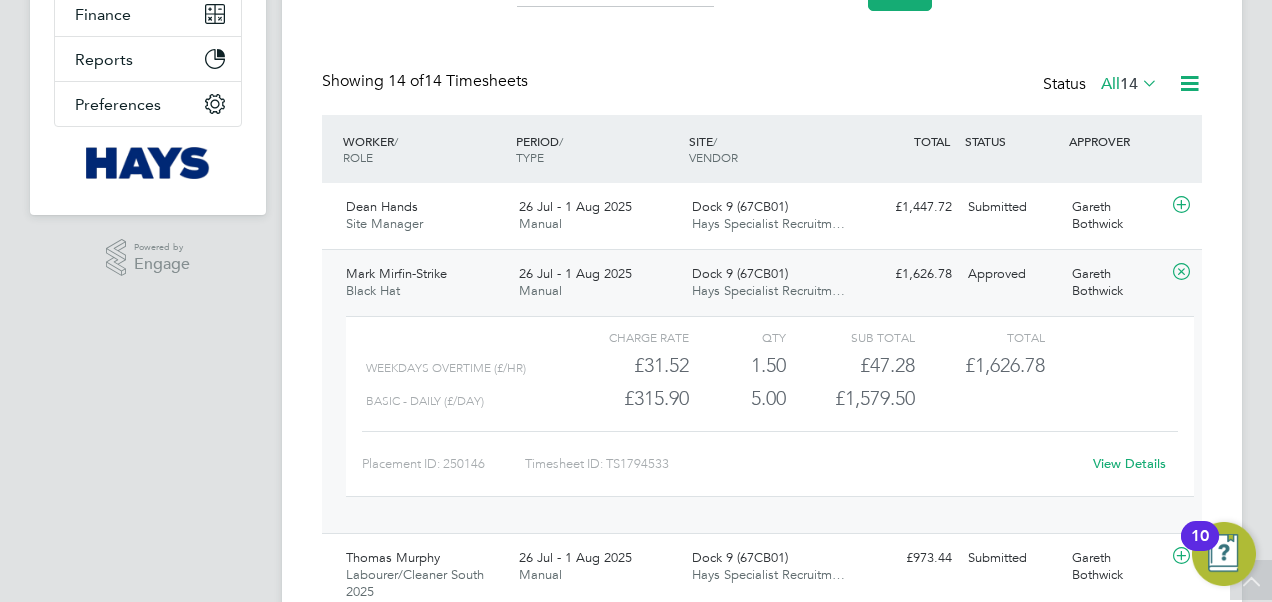 click on "26 Jul - 1 Aug 2025" 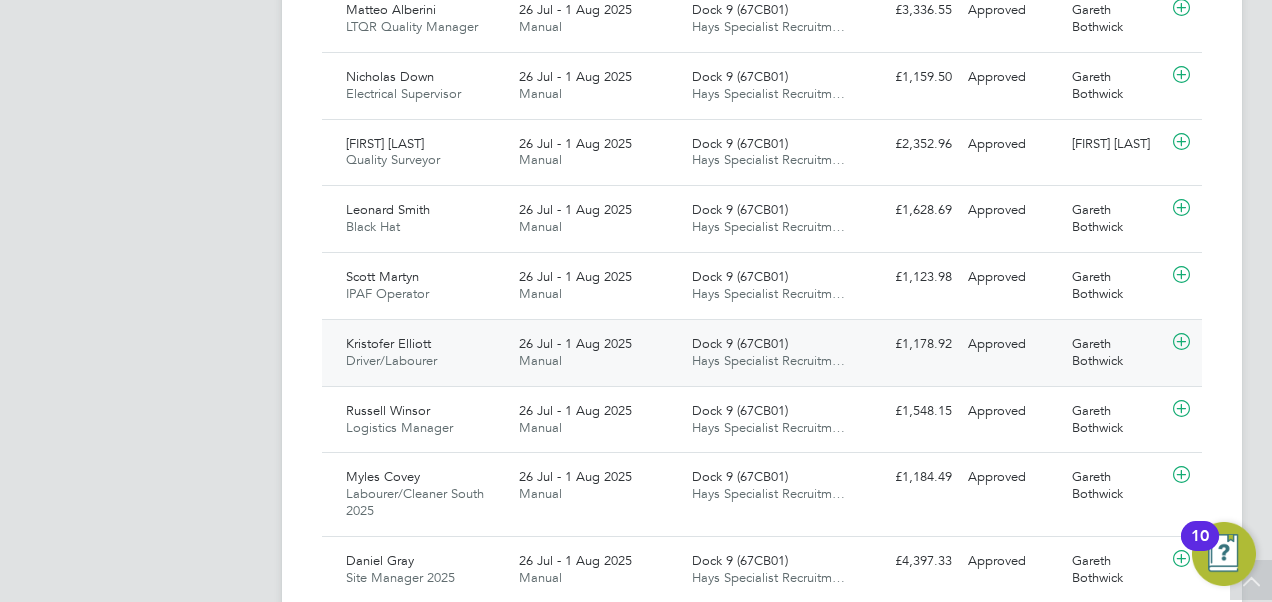 scroll, scrollTop: 934, scrollLeft: 0, axis: vertical 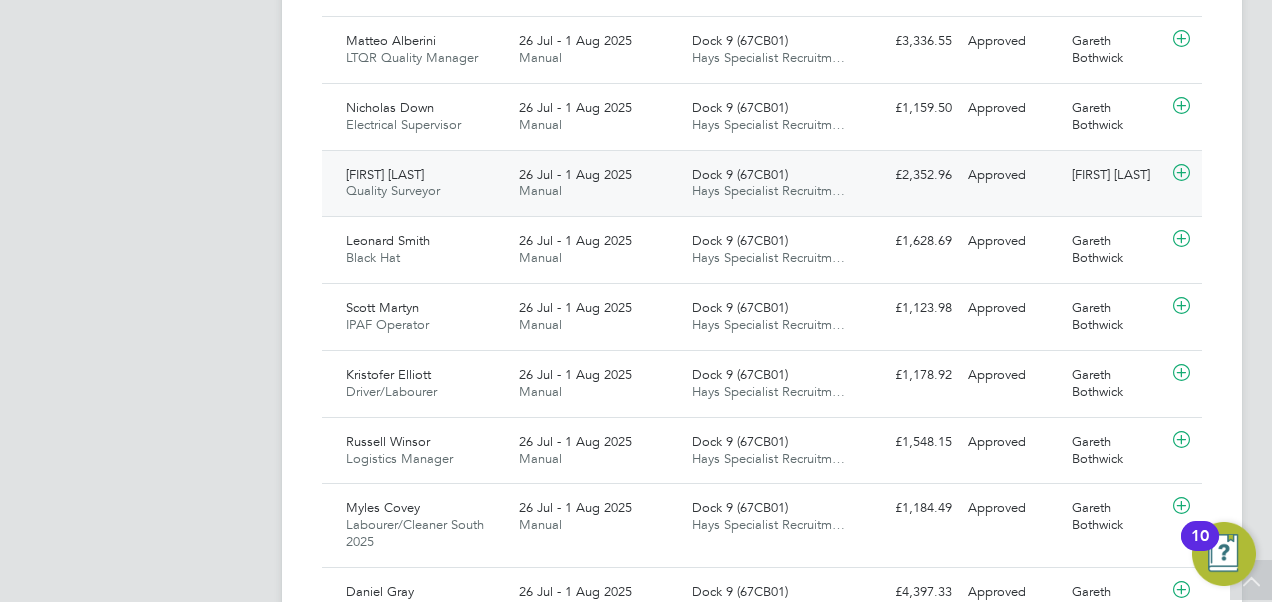 click on "26 Jul - 1 Aug 2025 Manual" 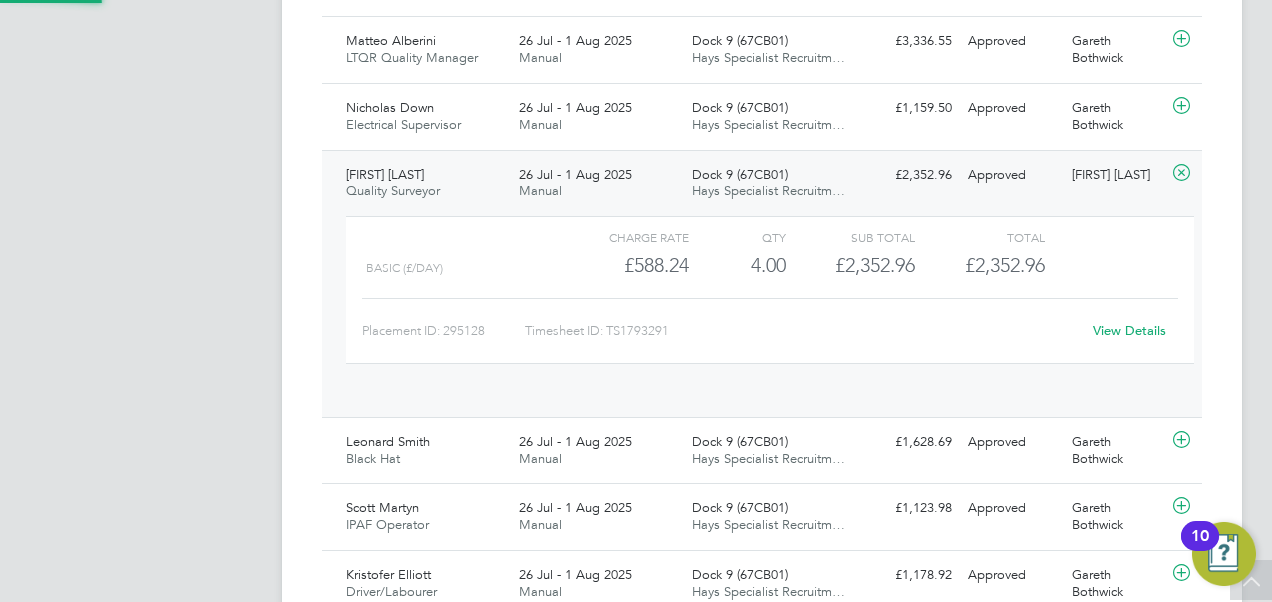 scroll, scrollTop: 10, scrollLeft: 10, axis: both 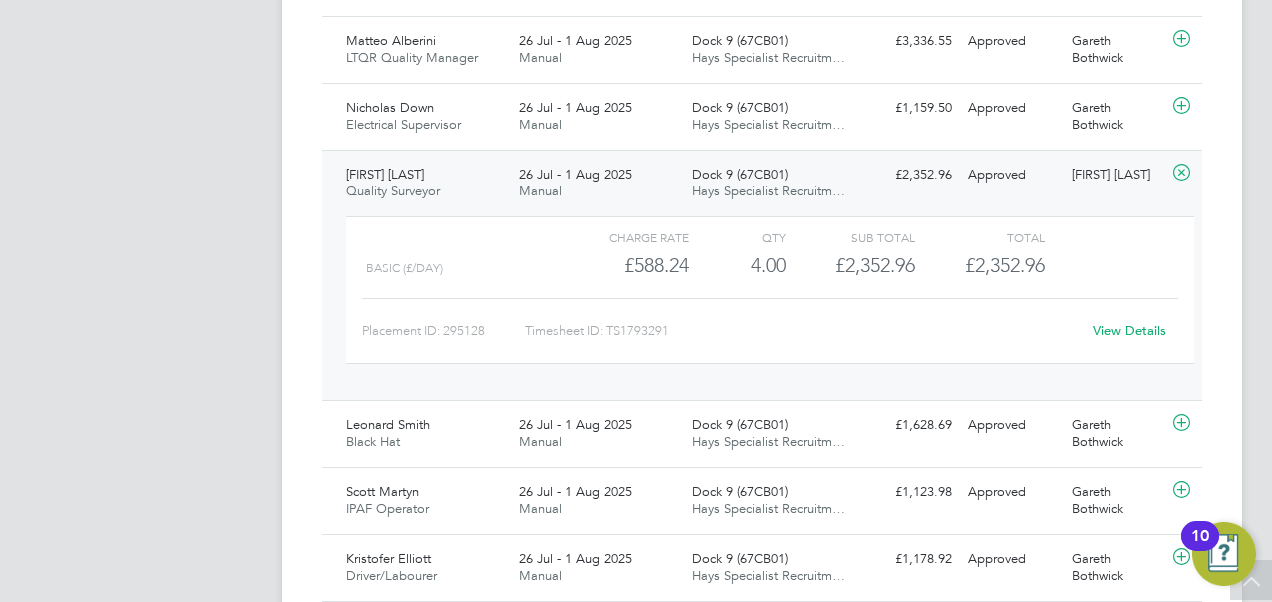 click on "Dock 9 (67CB01) Hays Specialist Recruitm…" 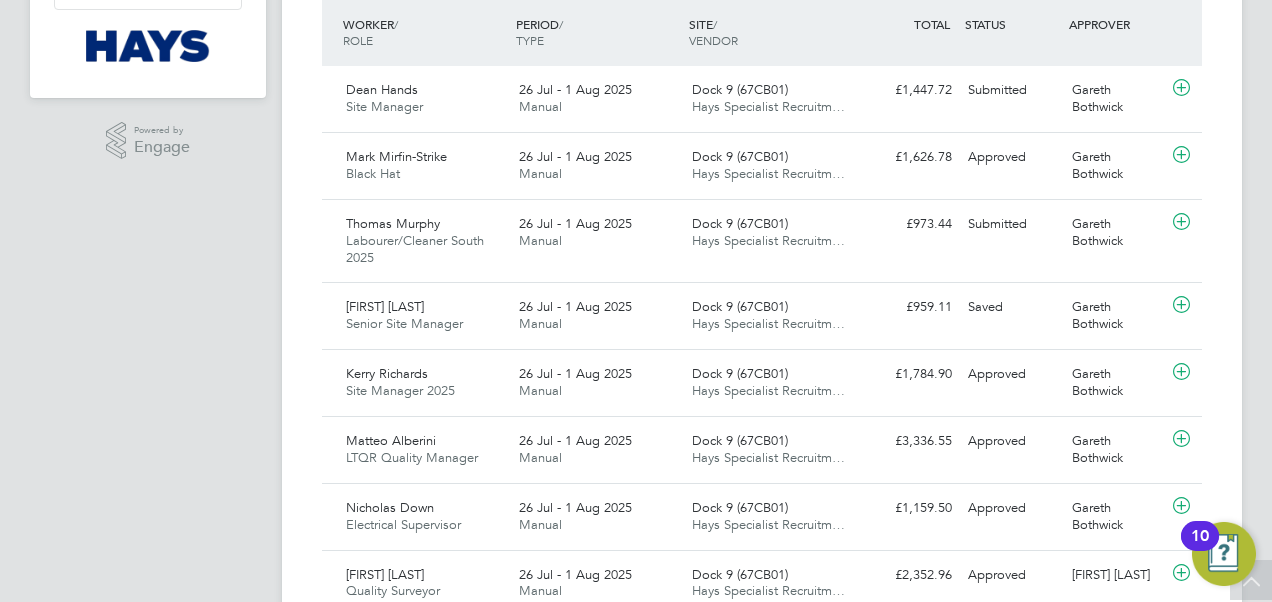 scroll, scrollTop: 634, scrollLeft: 0, axis: vertical 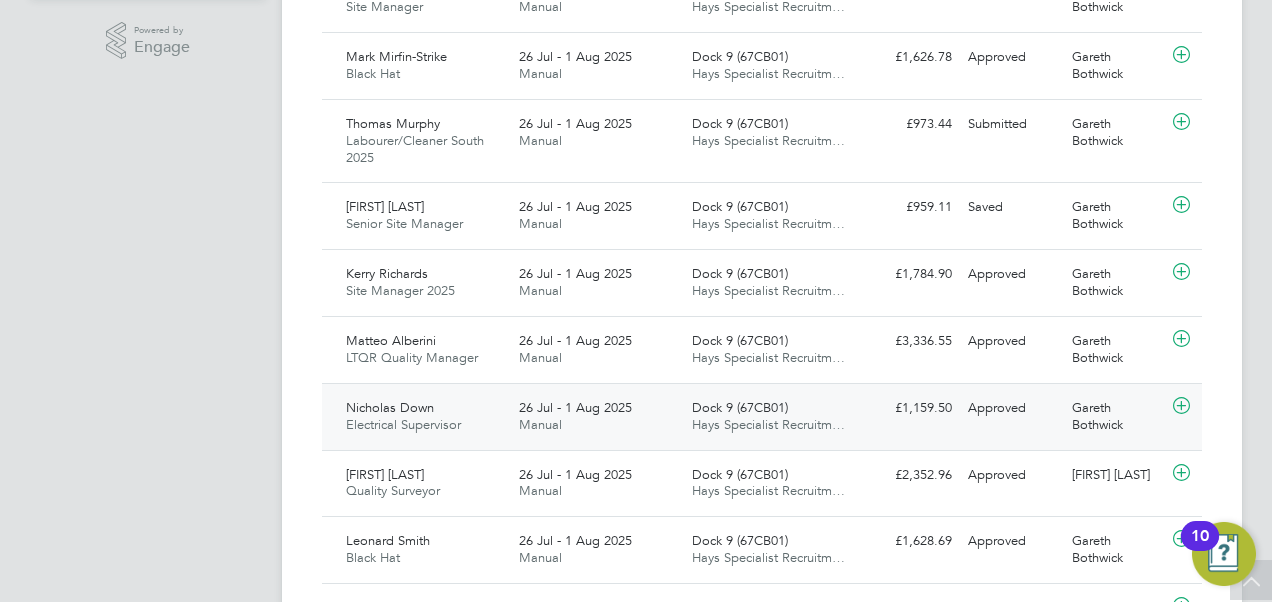 click on "Manual" 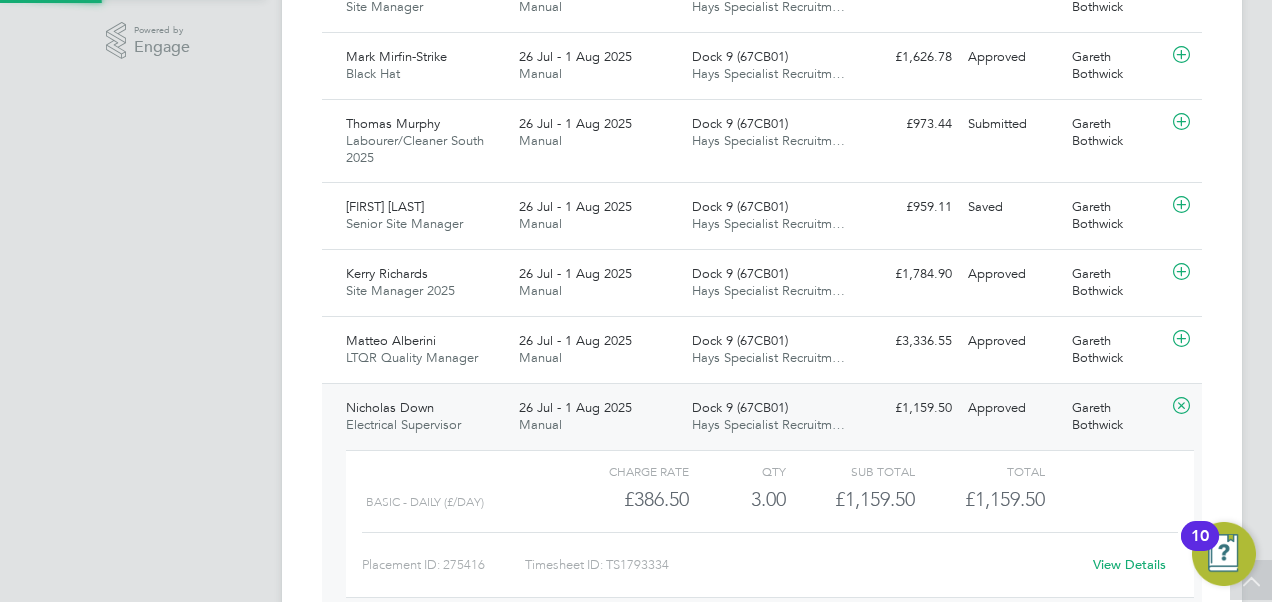 scroll, scrollTop: 10, scrollLeft: 10, axis: both 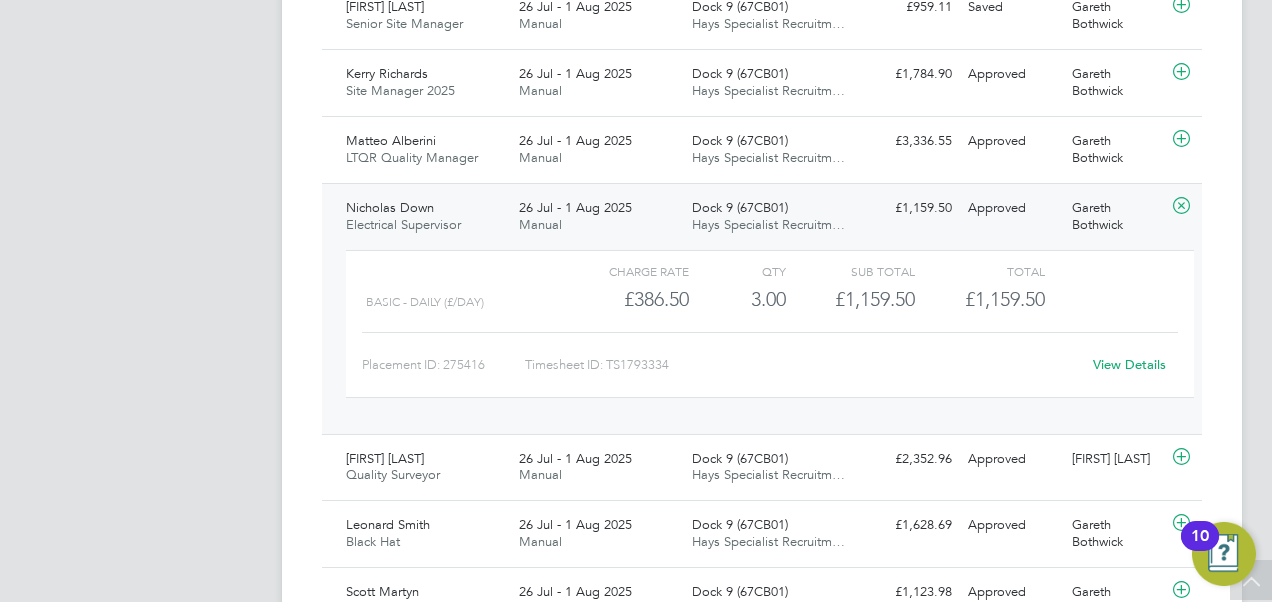 drag, startPoint x: 528, startPoint y: 266, endPoint x: 524, endPoint y: 243, distance: 23.345236 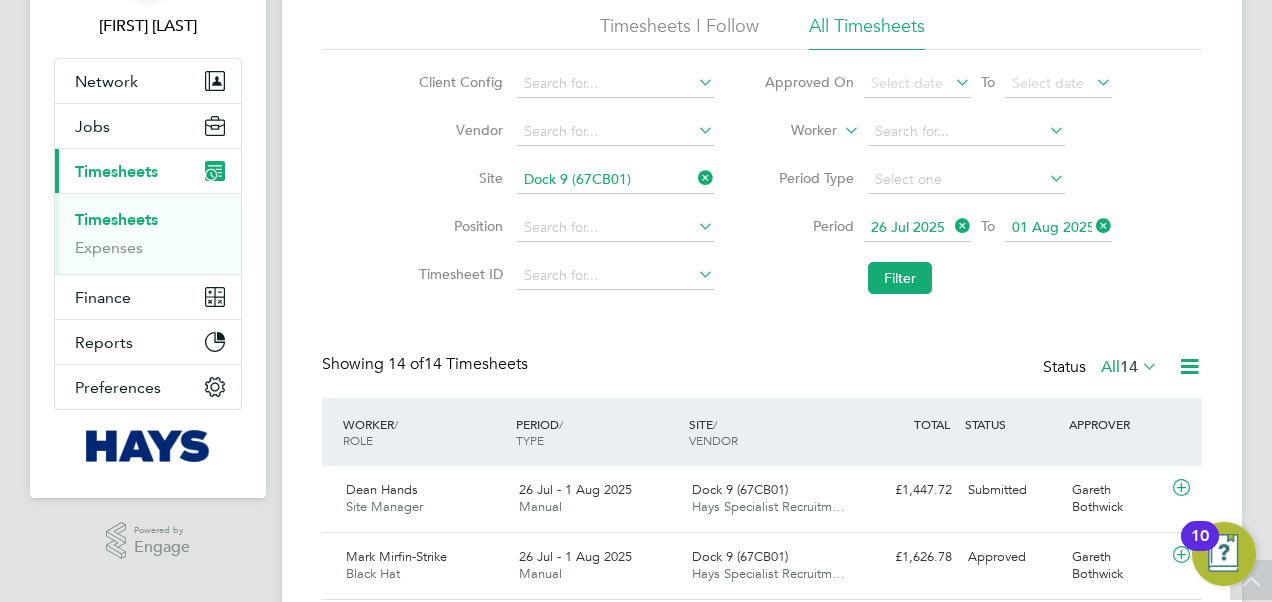 scroll, scrollTop: 0, scrollLeft: 0, axis: both 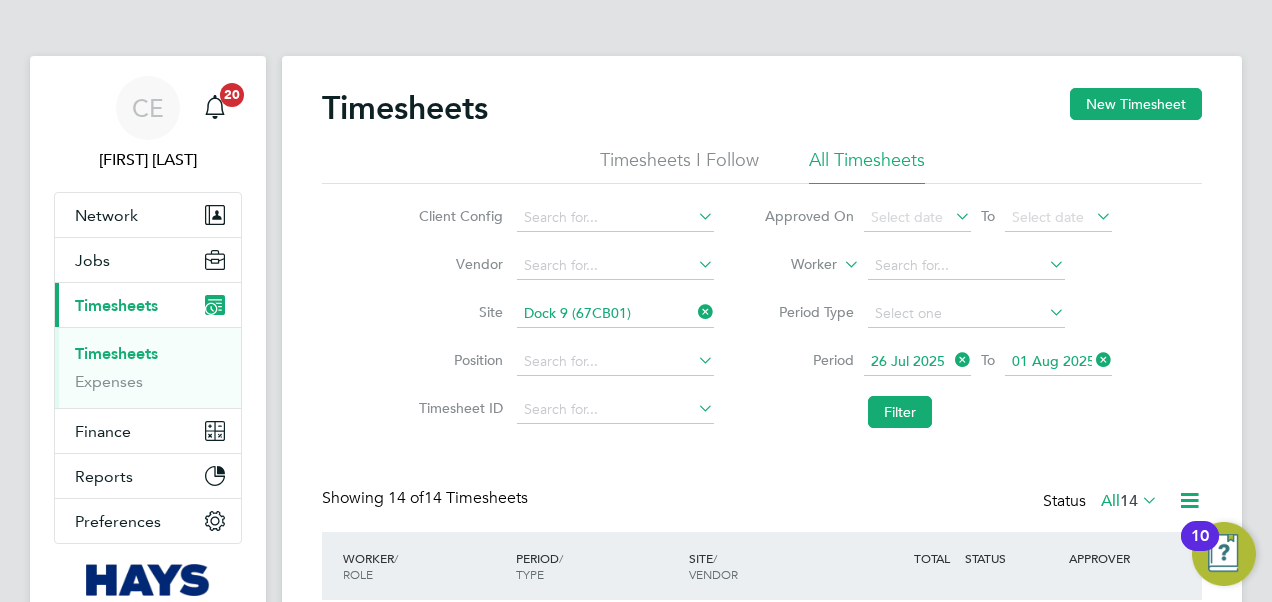 click 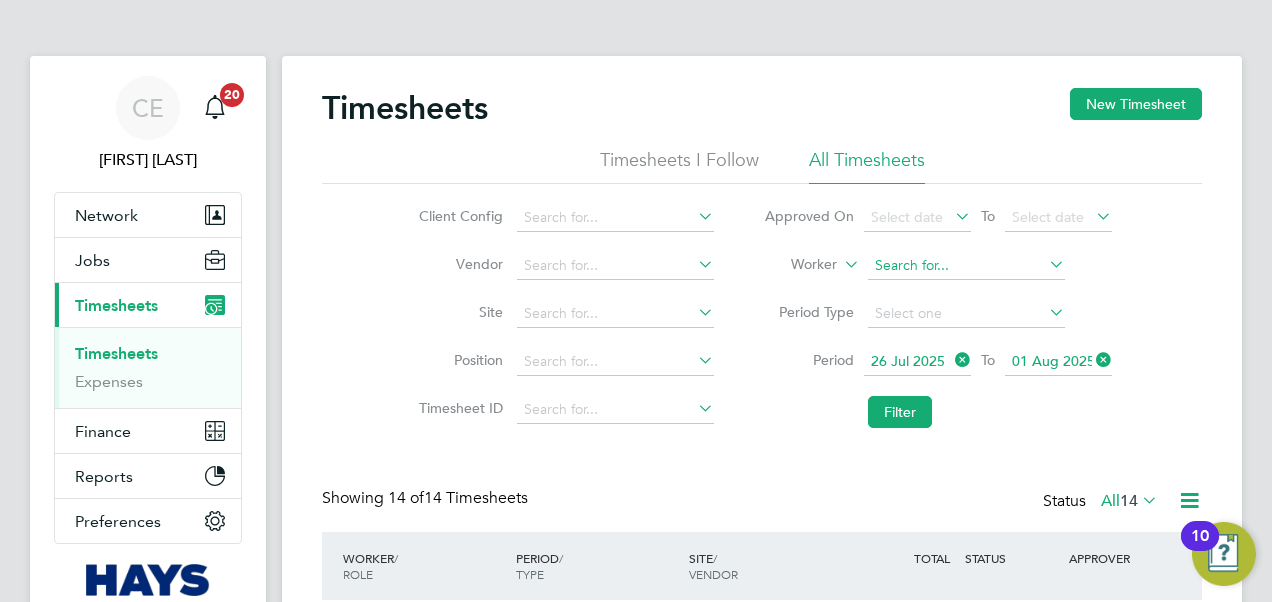 click 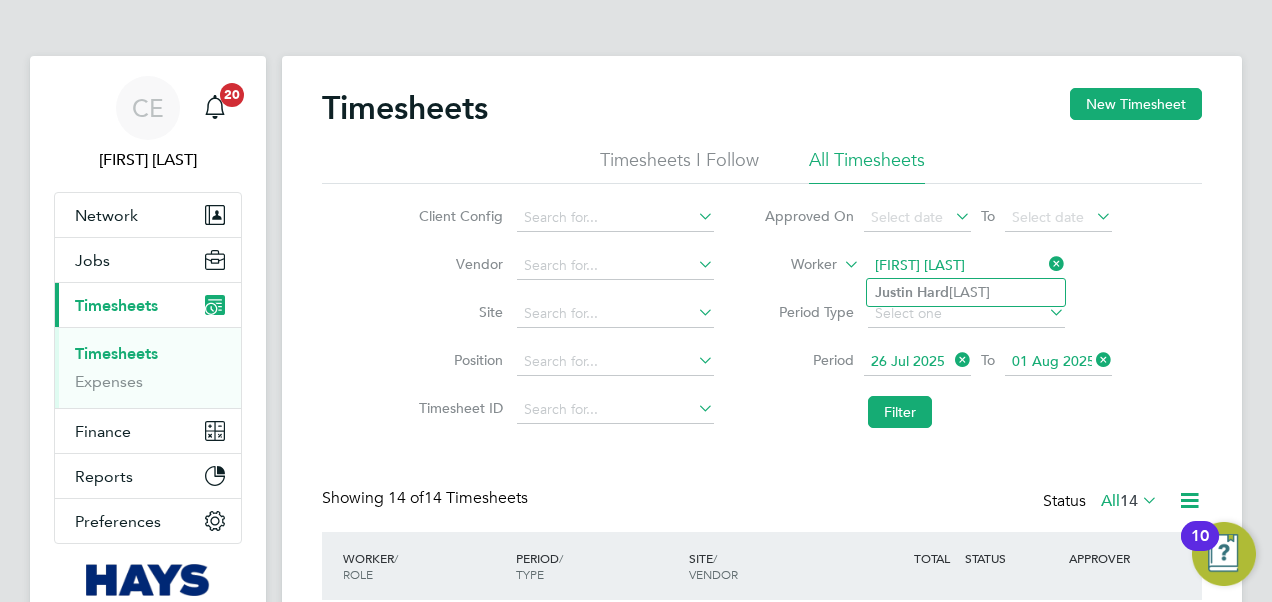 type on "[FIRST] [LAST]" 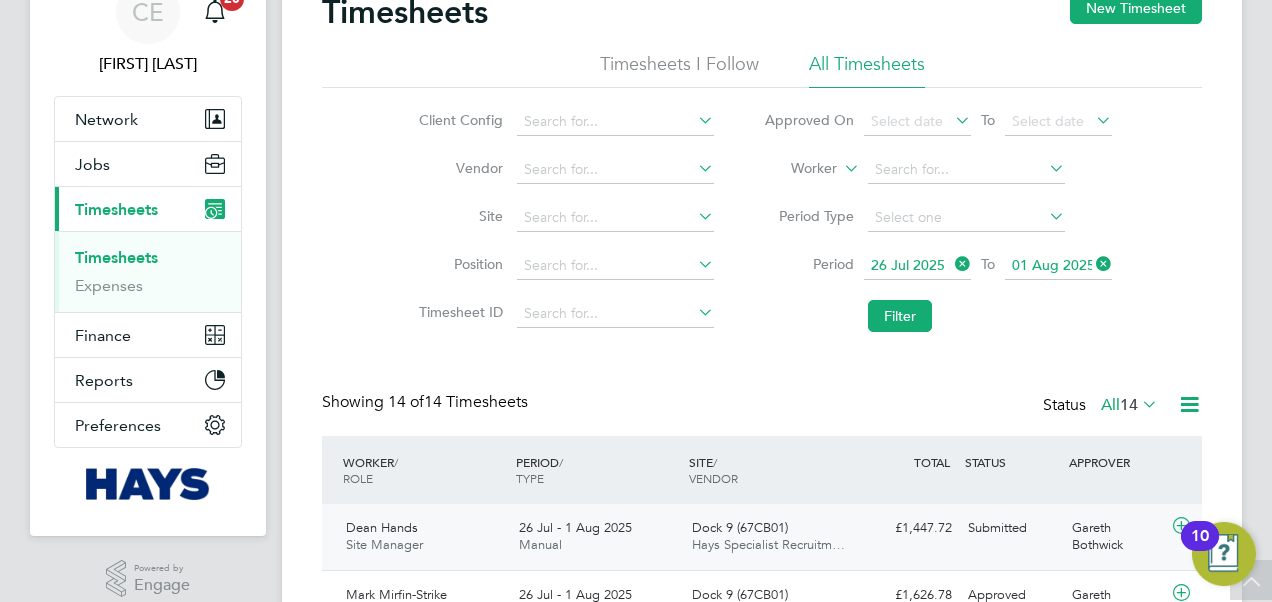scroll, scrollTop: 0, scrollLeft: 0, axis: both 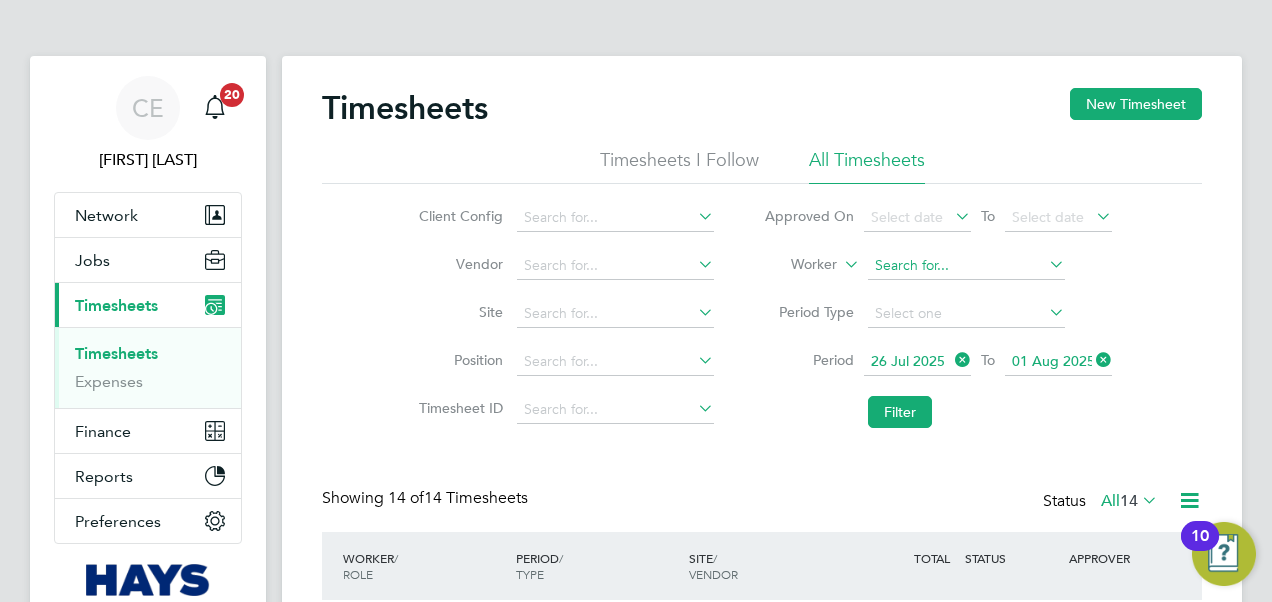 click 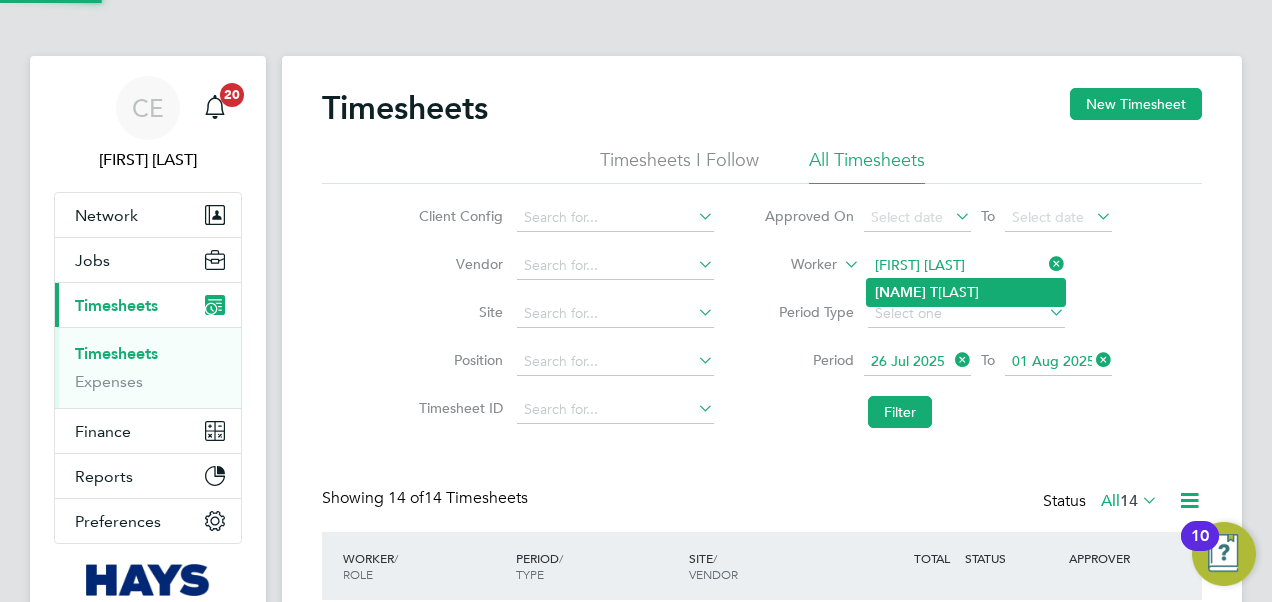 click on "[FIRST]   [LAST]" 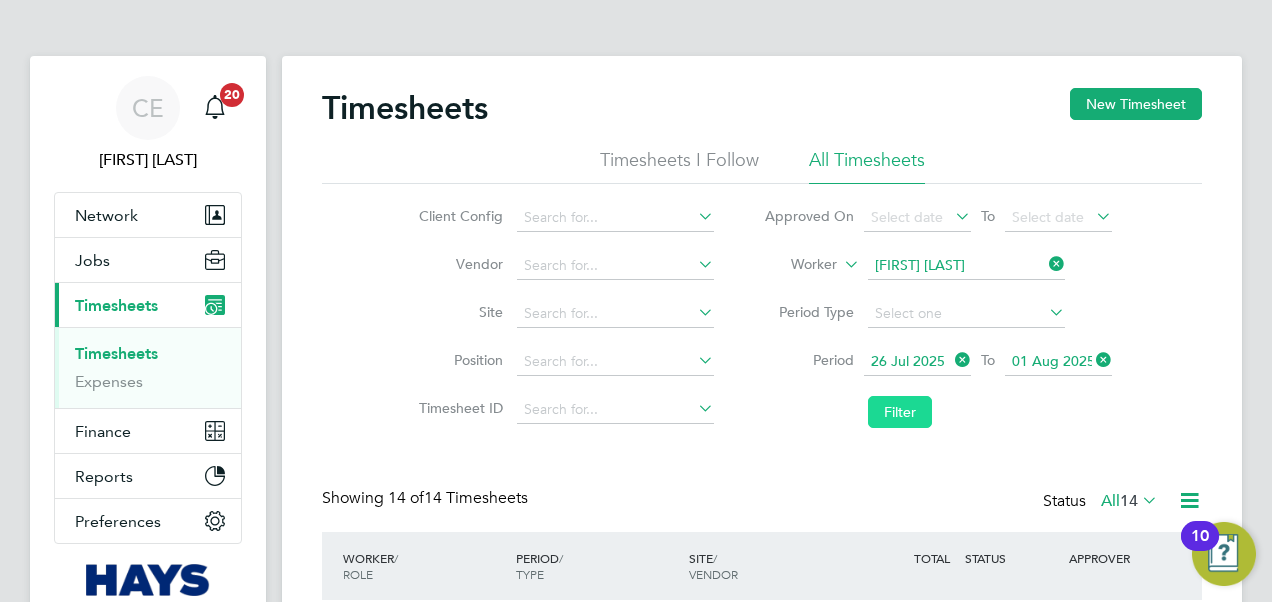 click on "Filter" 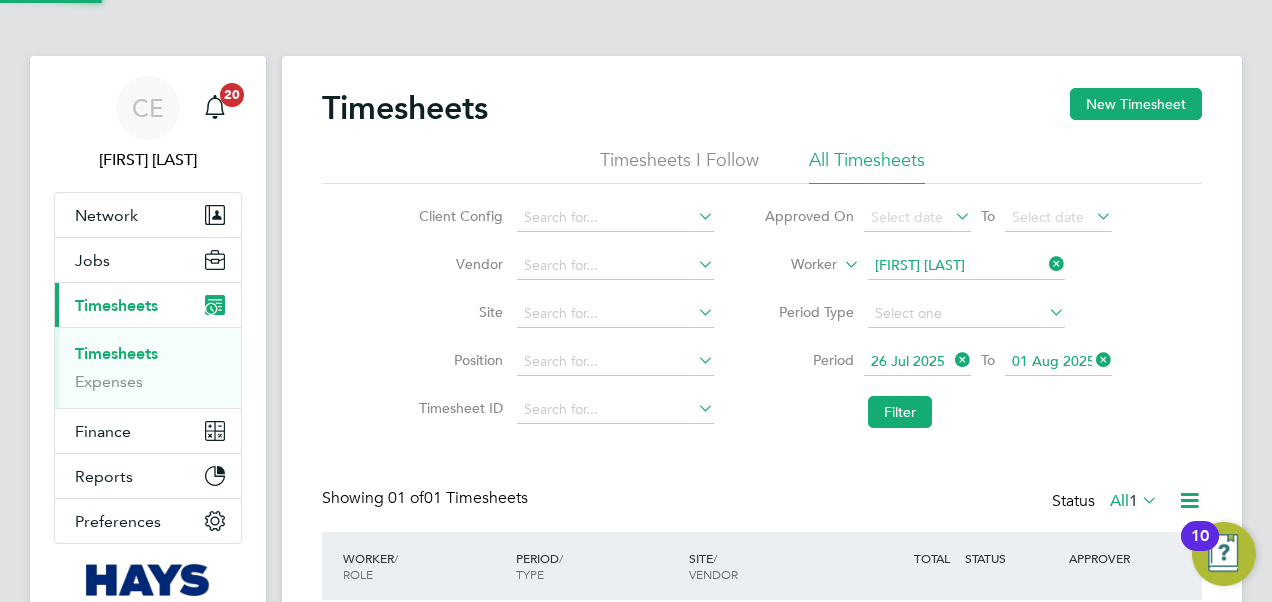 scroll, scrollTop: 10, scrollLeft: 10, axis: both 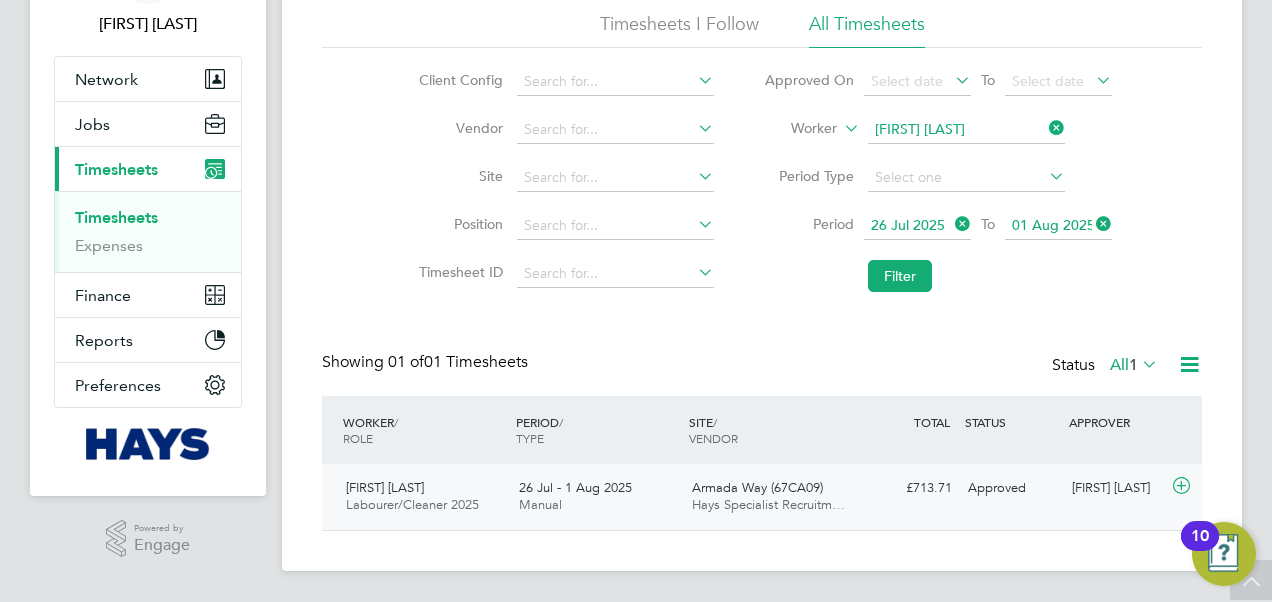 click on "Armada Way (67CA09) Hays Specialist Recruitm…" 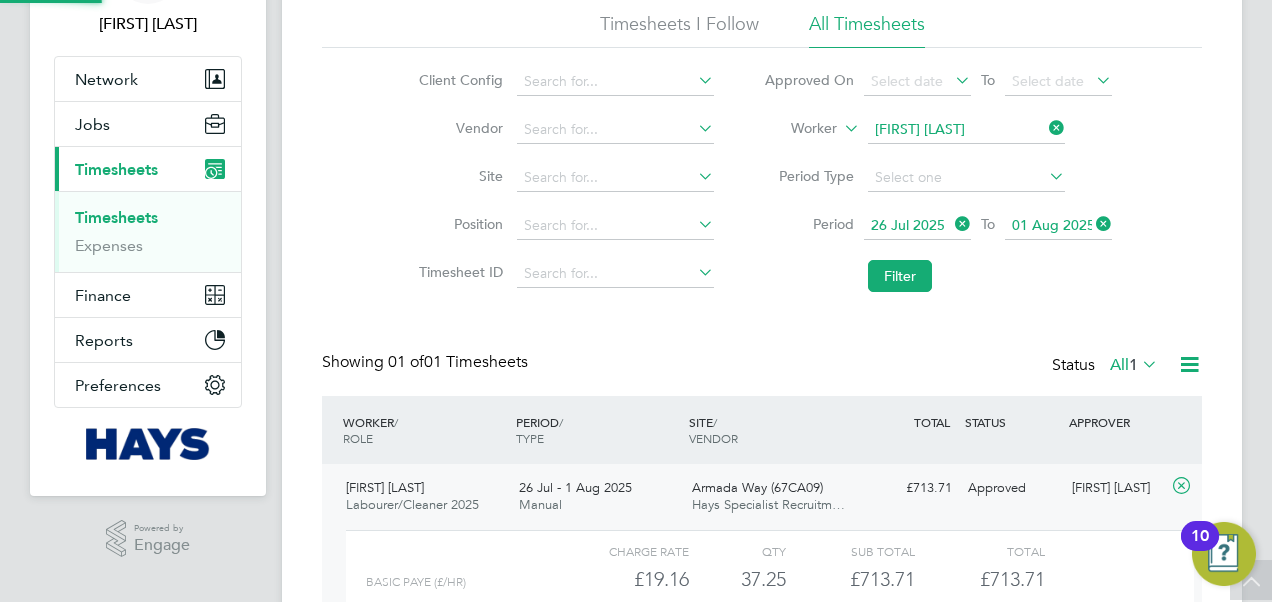 scroll, scrollTop: 243, scrollLeft: 0, axis: vertical 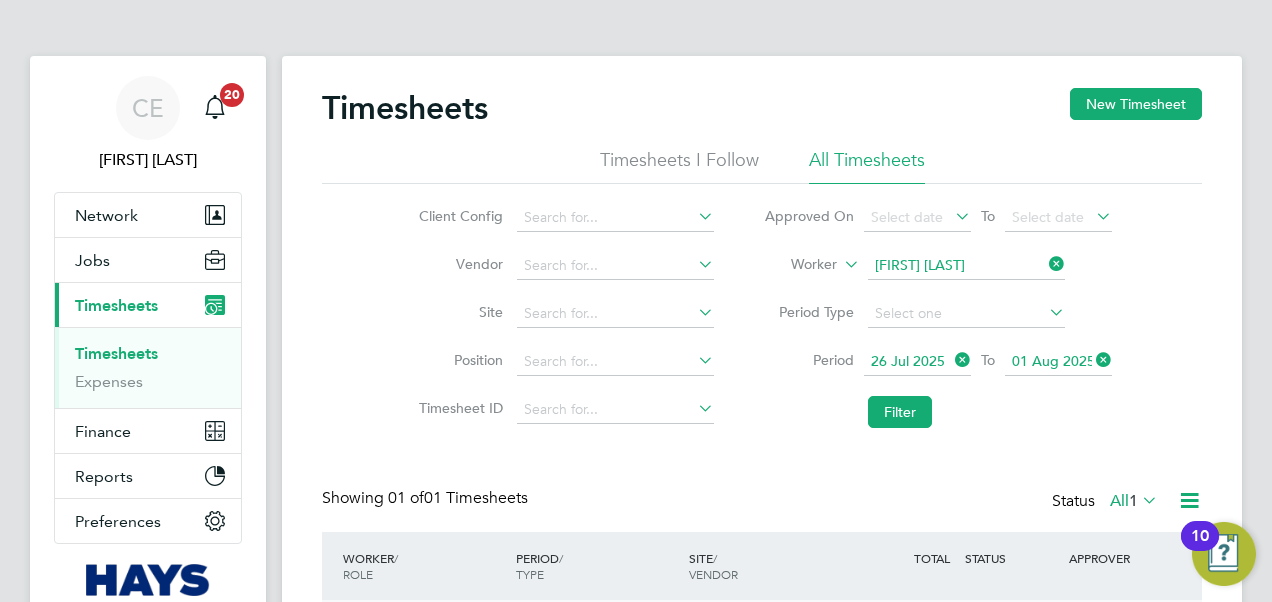 click 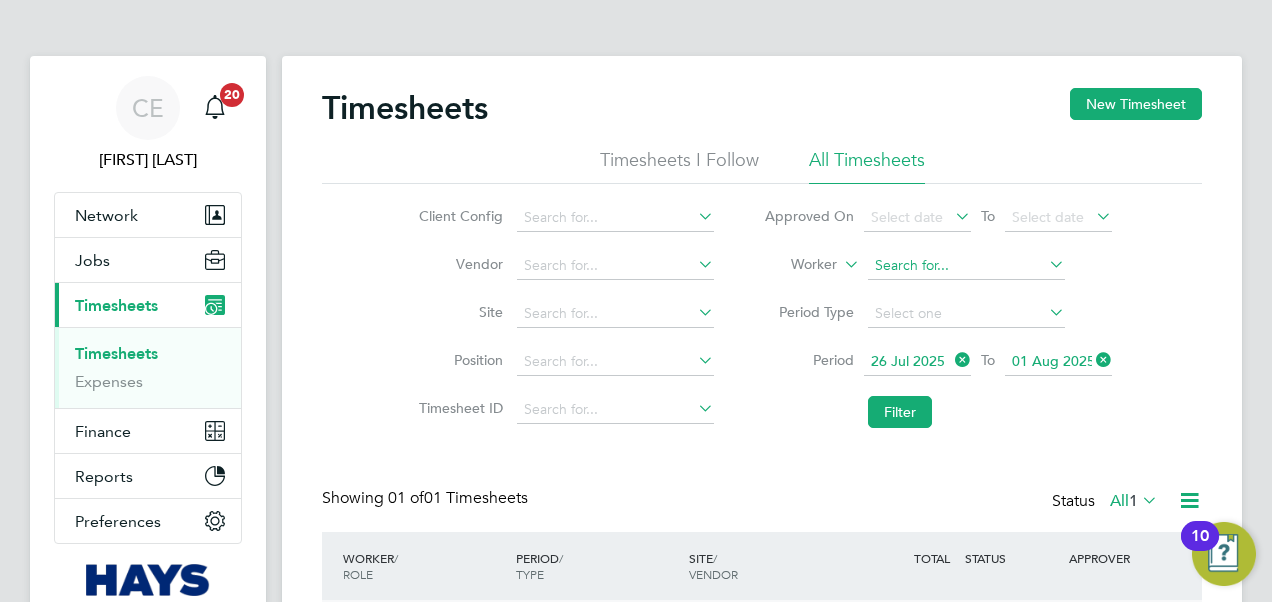 click 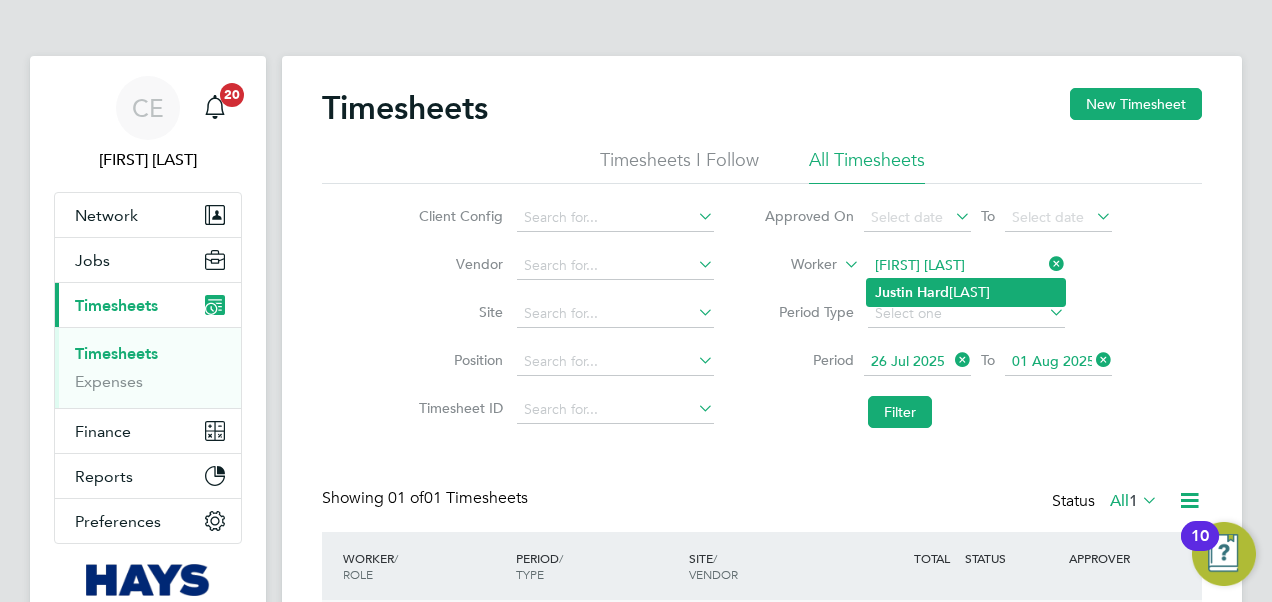click on "[FIRST]   [LAST]" 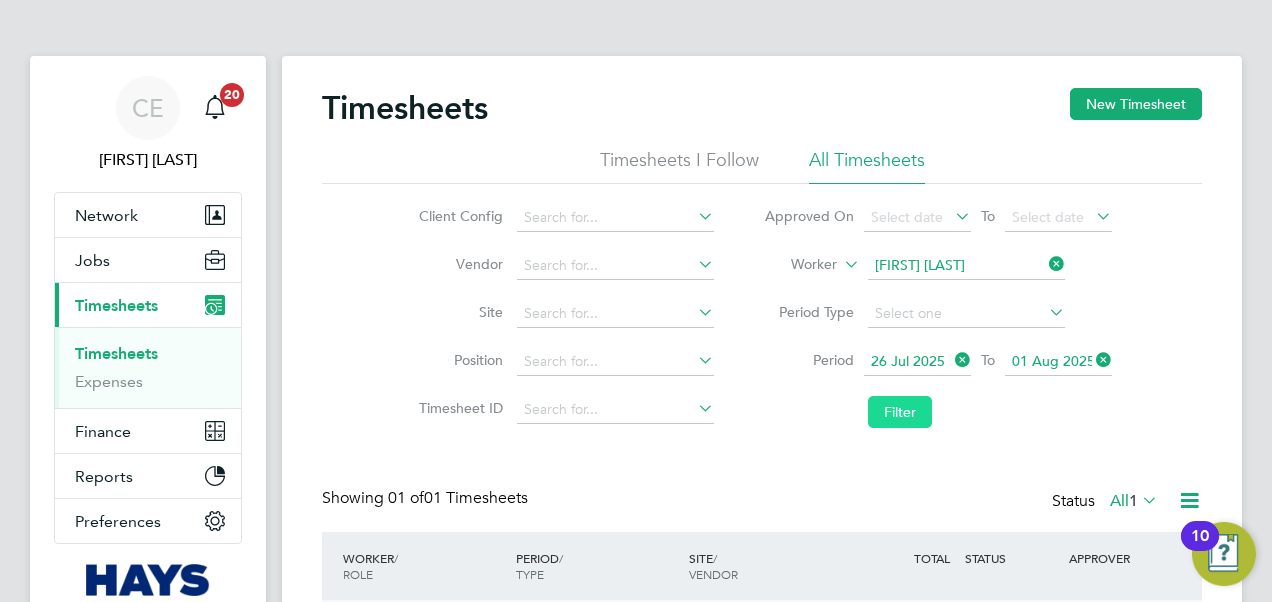 click on "Filter" 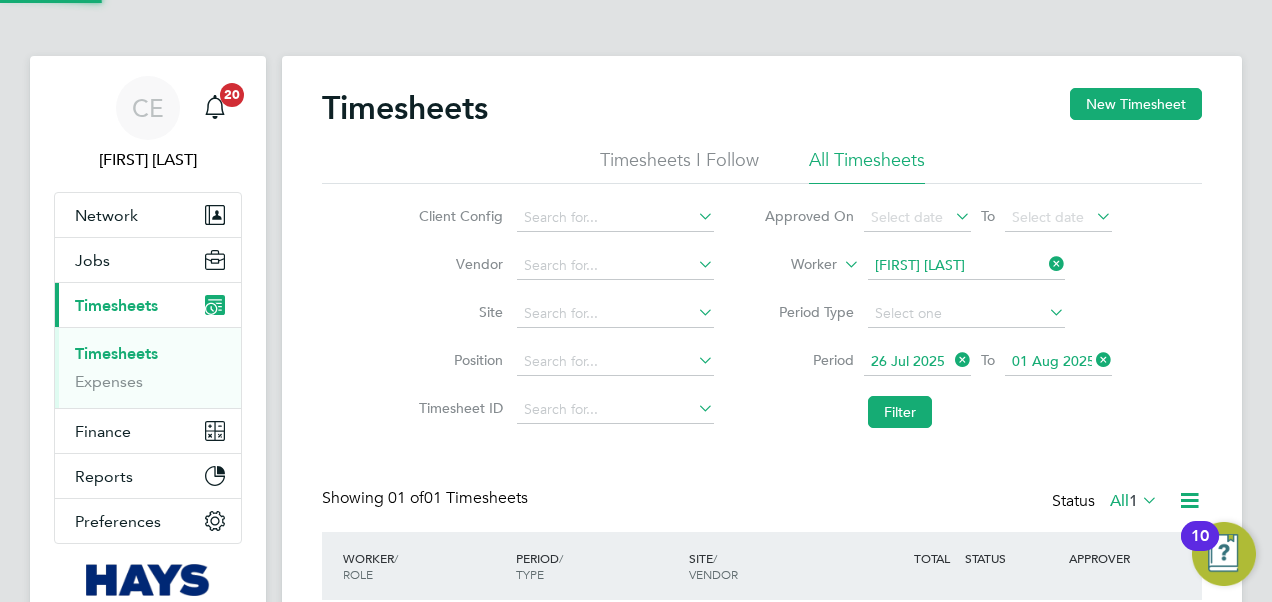 scroll, scrollTop: 134, scrollLeft: 0, axis: vertical 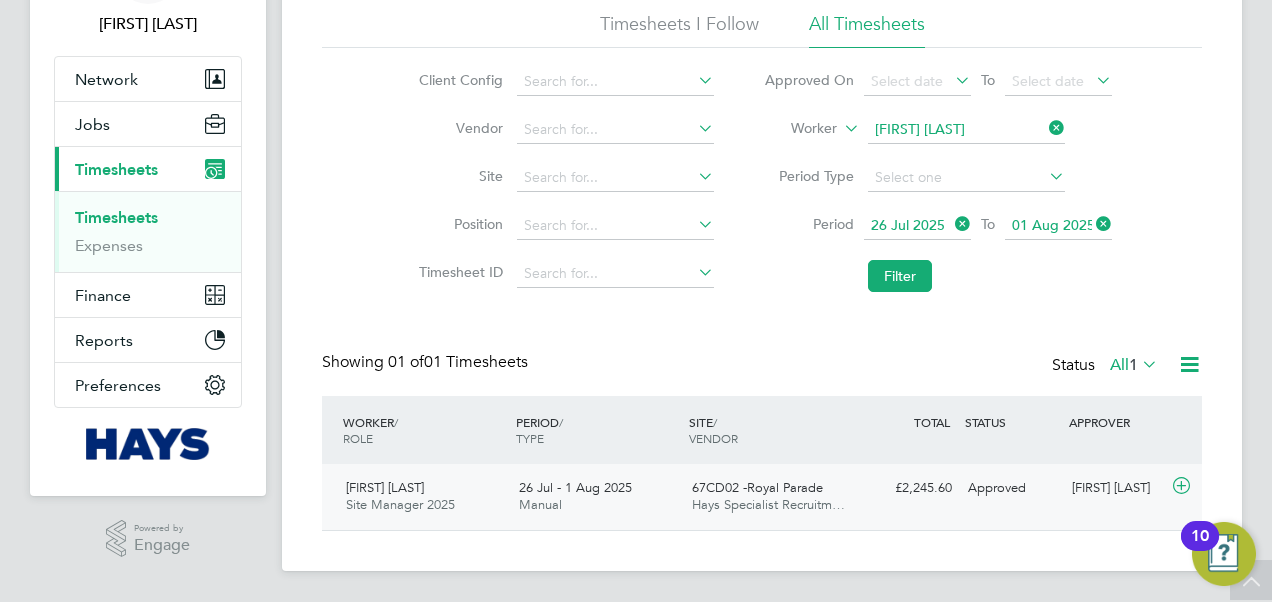 click on "[FIRST] [LAST] Site Manager 2025   26 Jul - 1 Aug 2025 26 Jul - 1 Aug 2025 Manual 67CD02 -Royal Parade Hays Specialist Recruitm… £2,245.60 Approved Approved [FIRST] [LAST]" 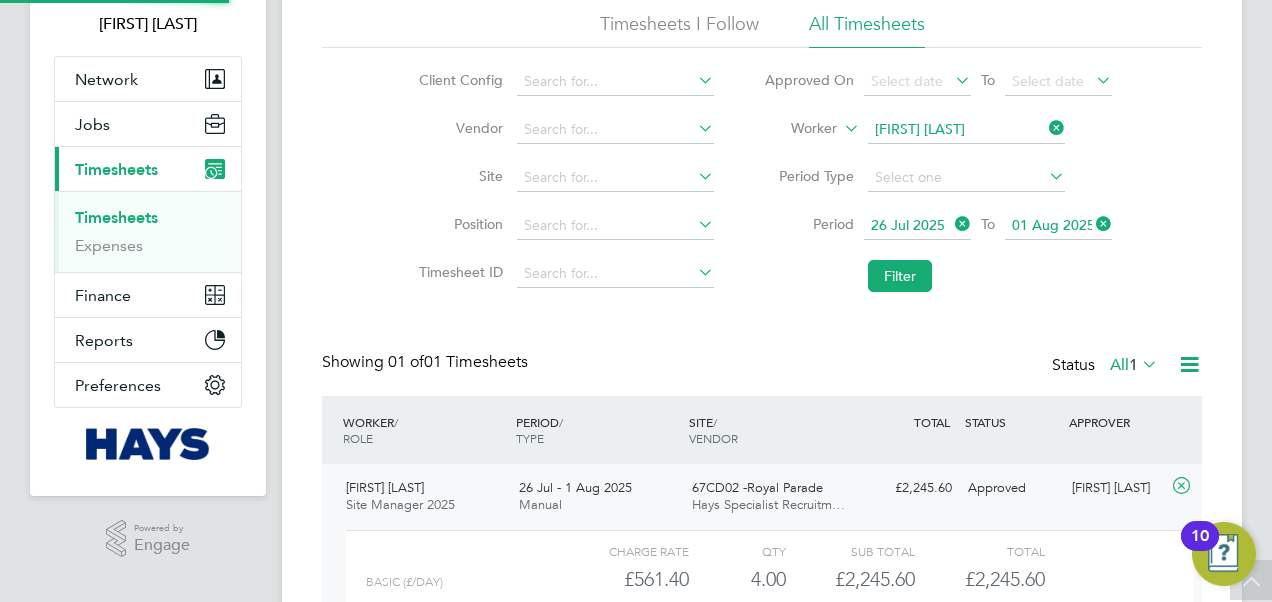 scroll, scrollTop: 317, scrollLeft: 0, axis: vertical 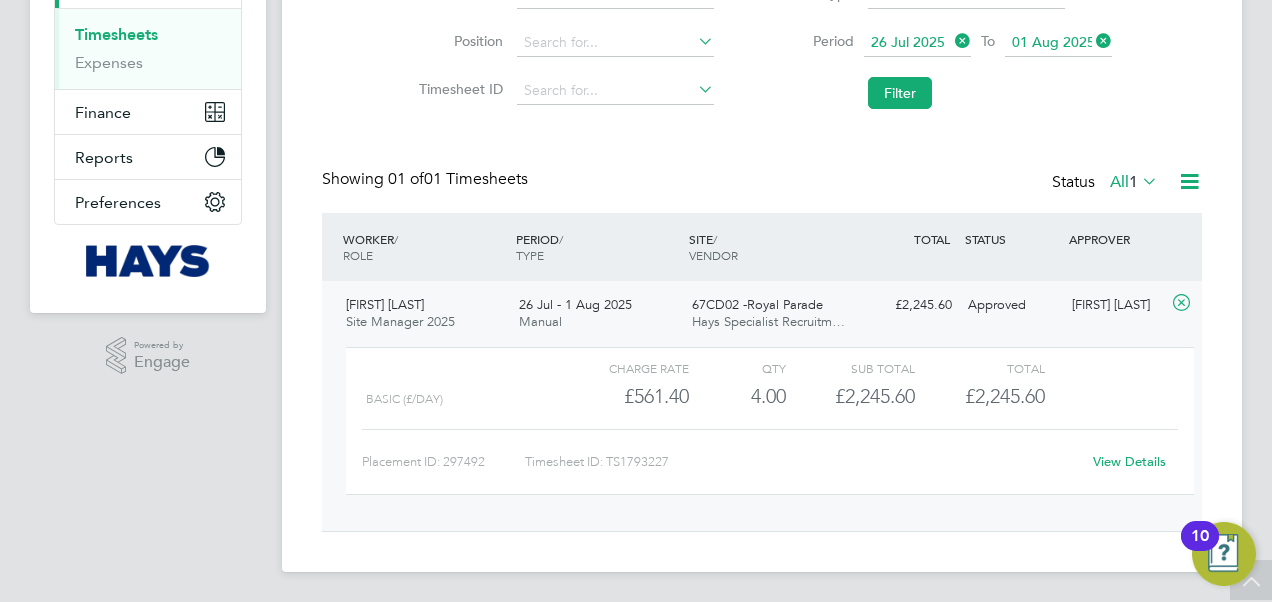 click on "67CD02 -Royal Parade" 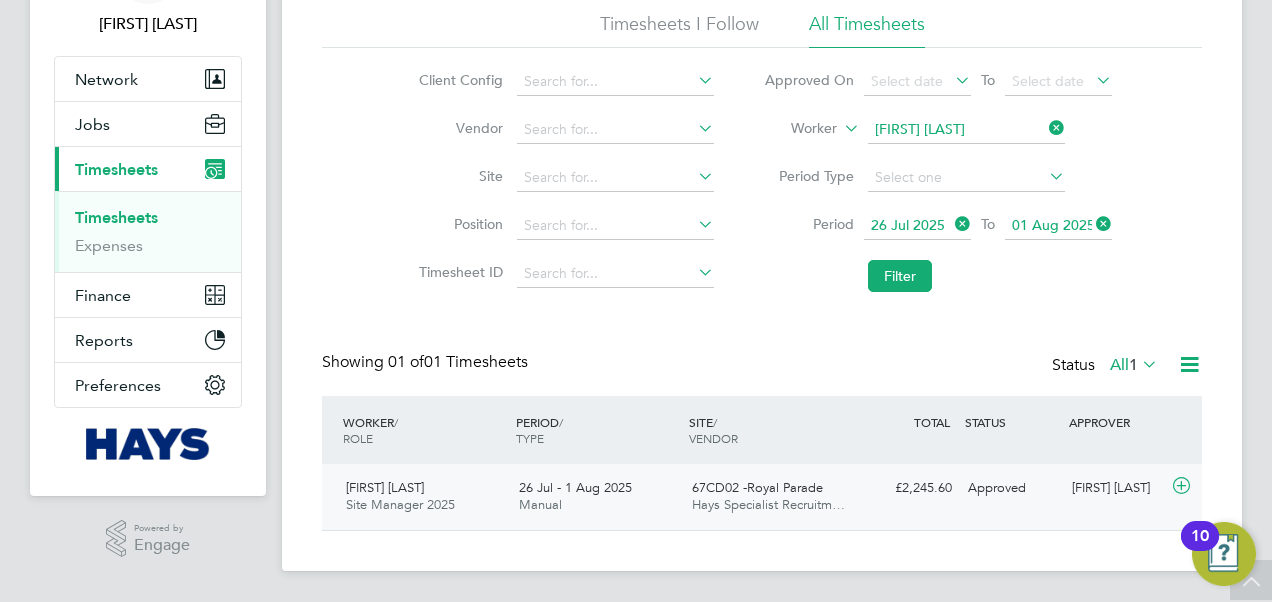 scroll, scrollTop: 0, scrollLeft: 0, axis: both 